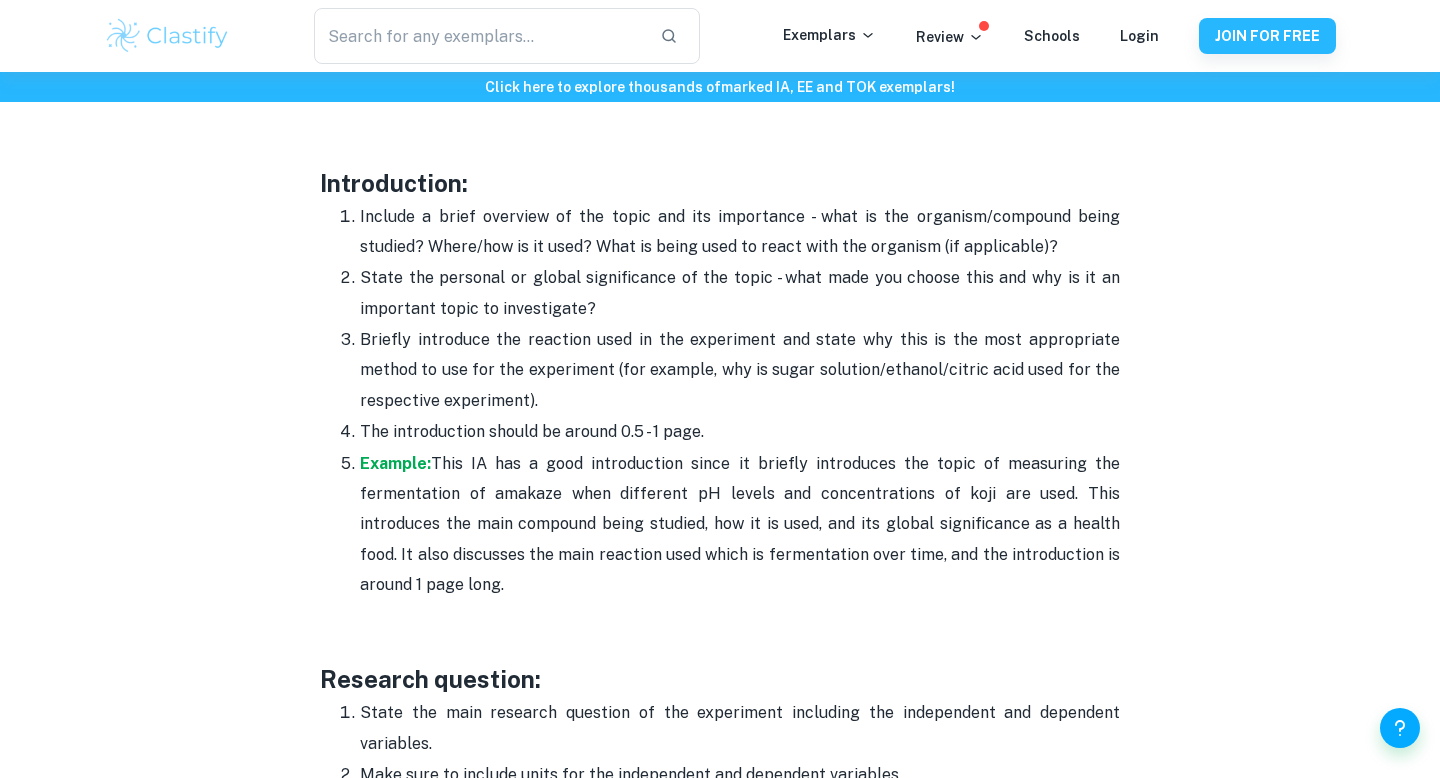 scroll, scrollTop: 1260, scrollLeft: 0, axis: vertical 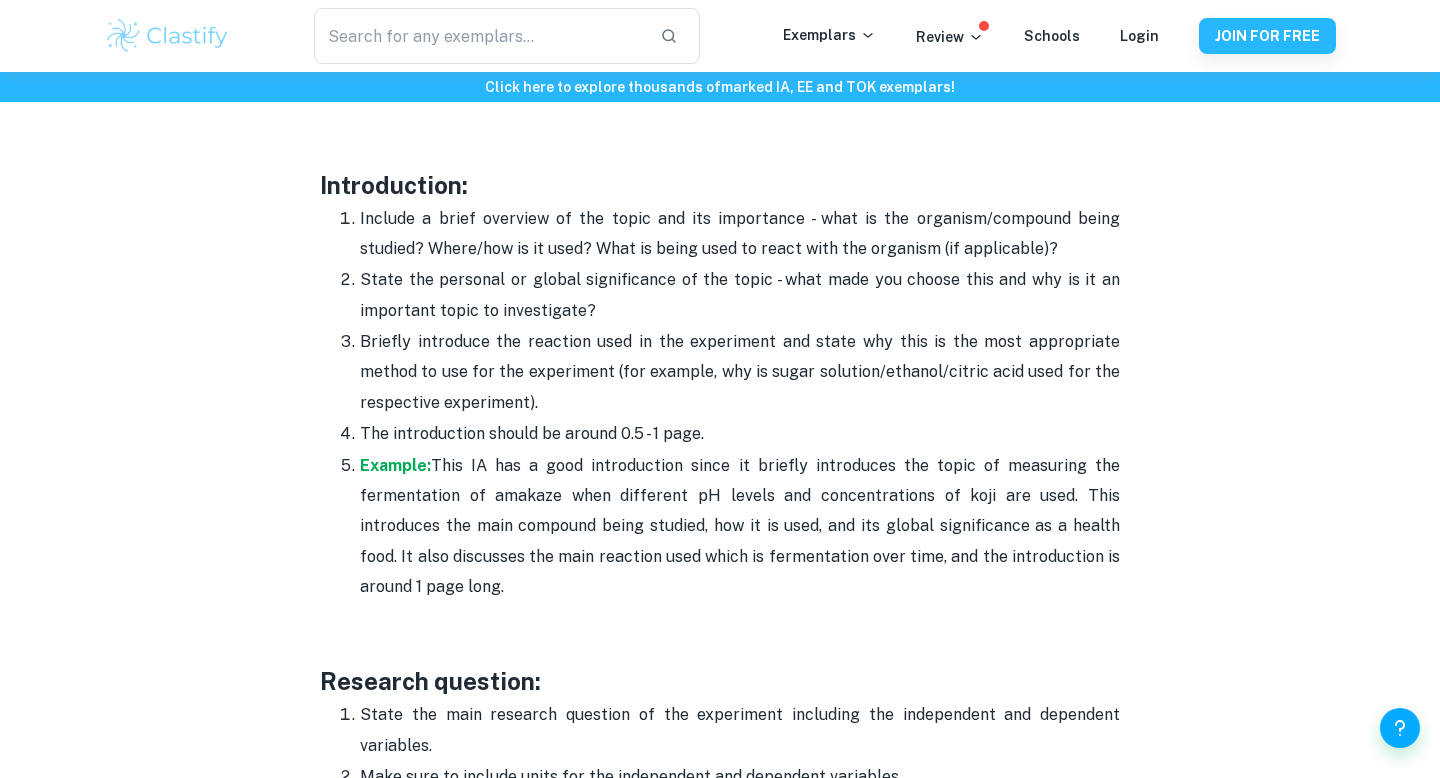 click on "Include a brief overview of the topic and its importance - what is the organism/compound being studied? Where/how is it used? What is being used to react with the organism (if applicable)?" at bounding box center (740, 234) 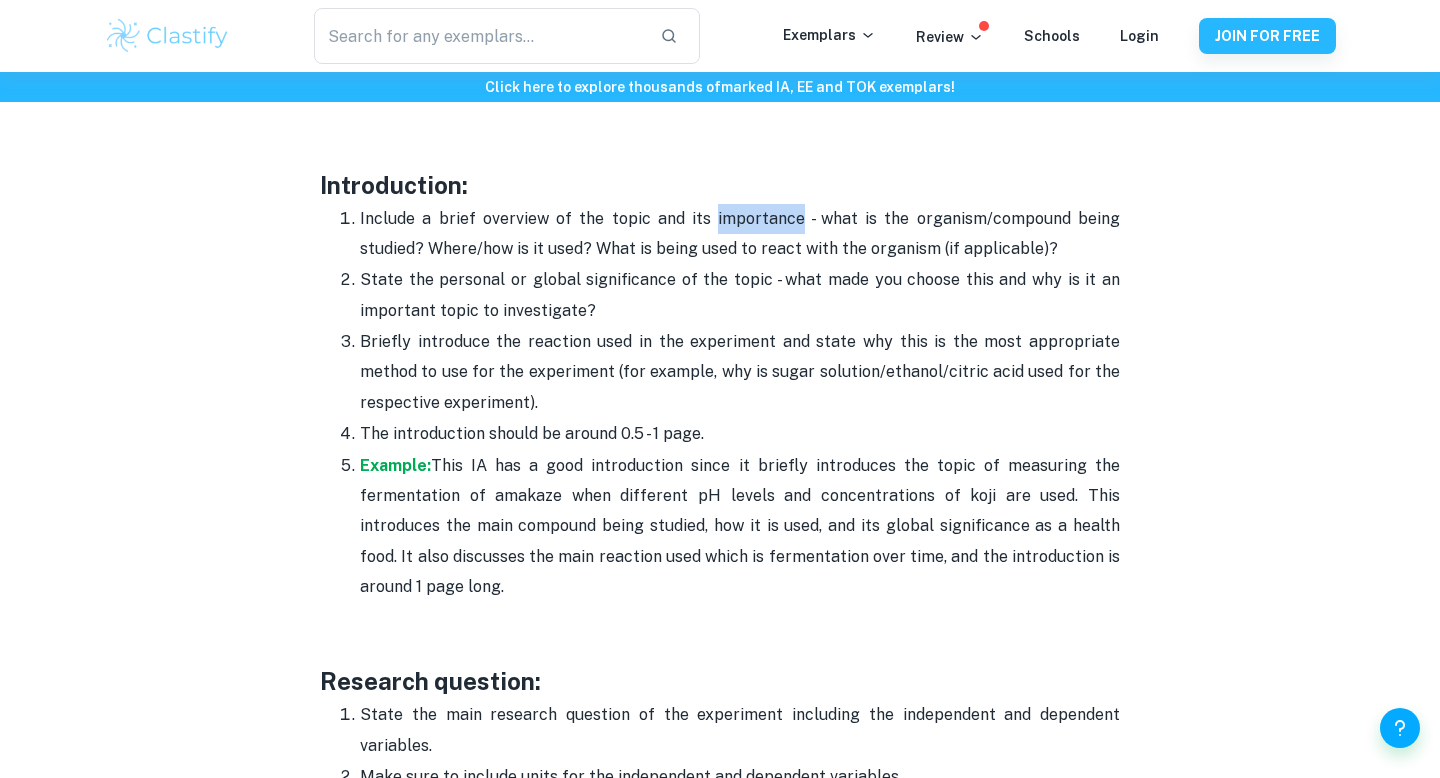 click on "Include a brief overview of the topic and its importance - what is the organism/compound being studied? Where/how is it used? What is being used to react with the organism (if applicable)?" at bounding box center [740, 234] 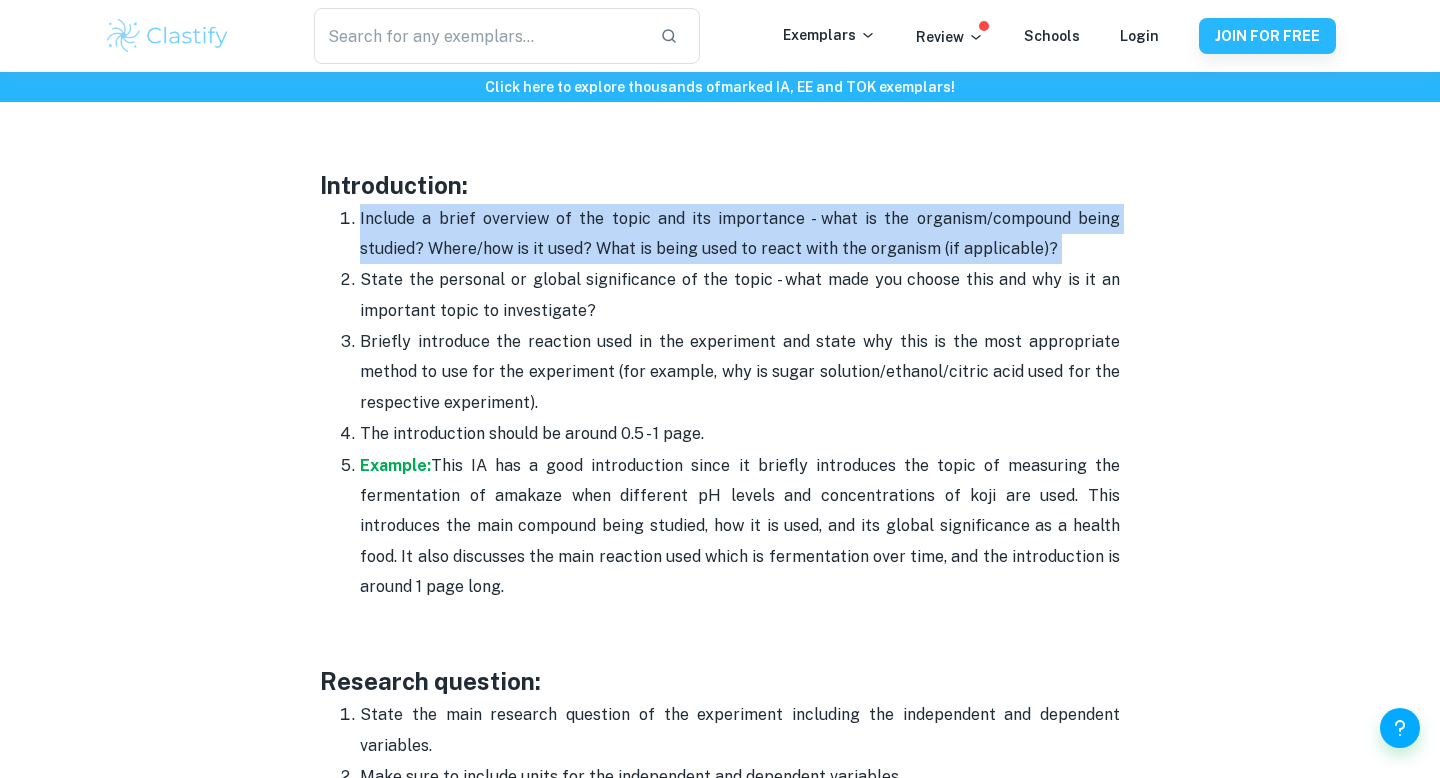 click on "Include a brief overview of the topic and its importance - what is the organism/compound being studied? Where/how is it used? What is being used to react with the organism (if applicable)?" at bounding box center [740, 234] 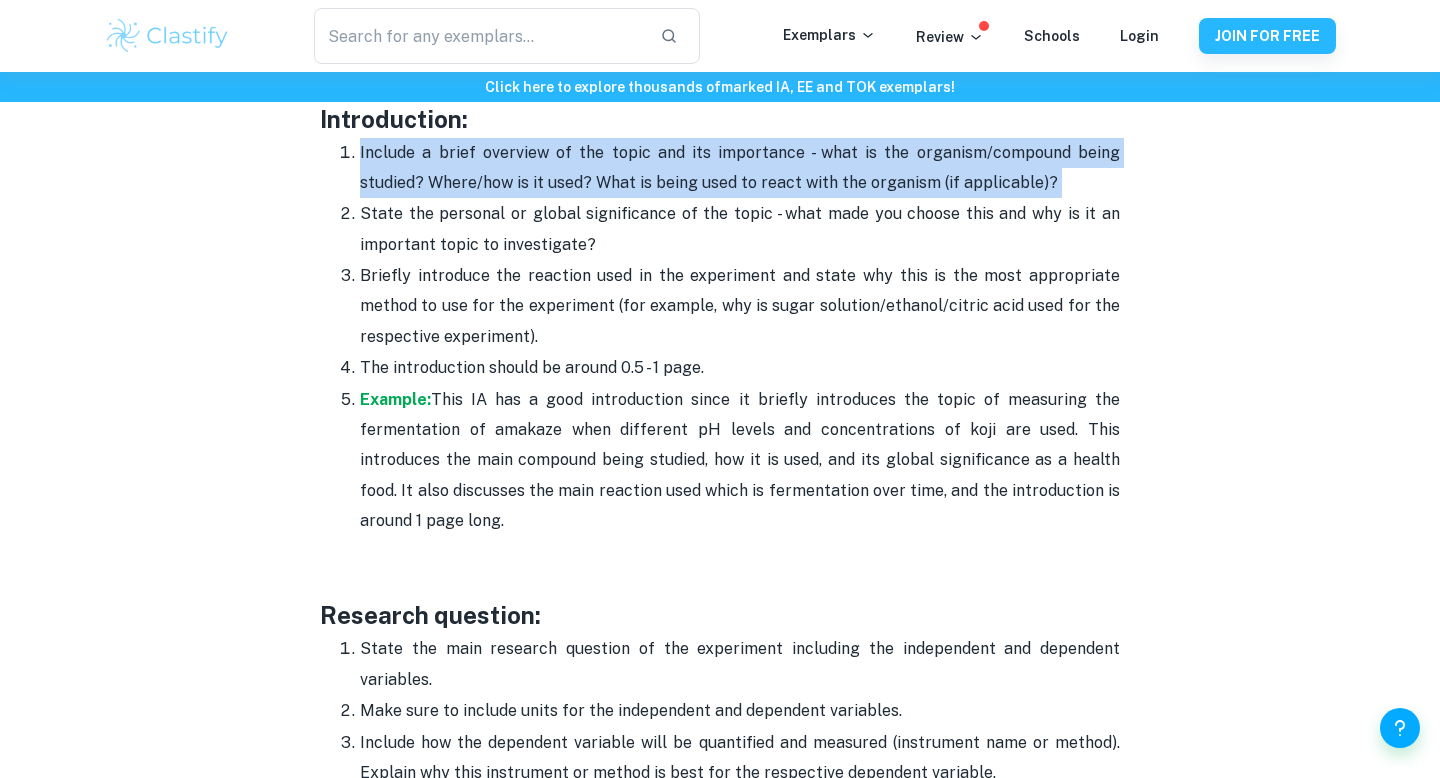 scroll, scrollTop: 1332, scrollLeft: 0, axis: vertical 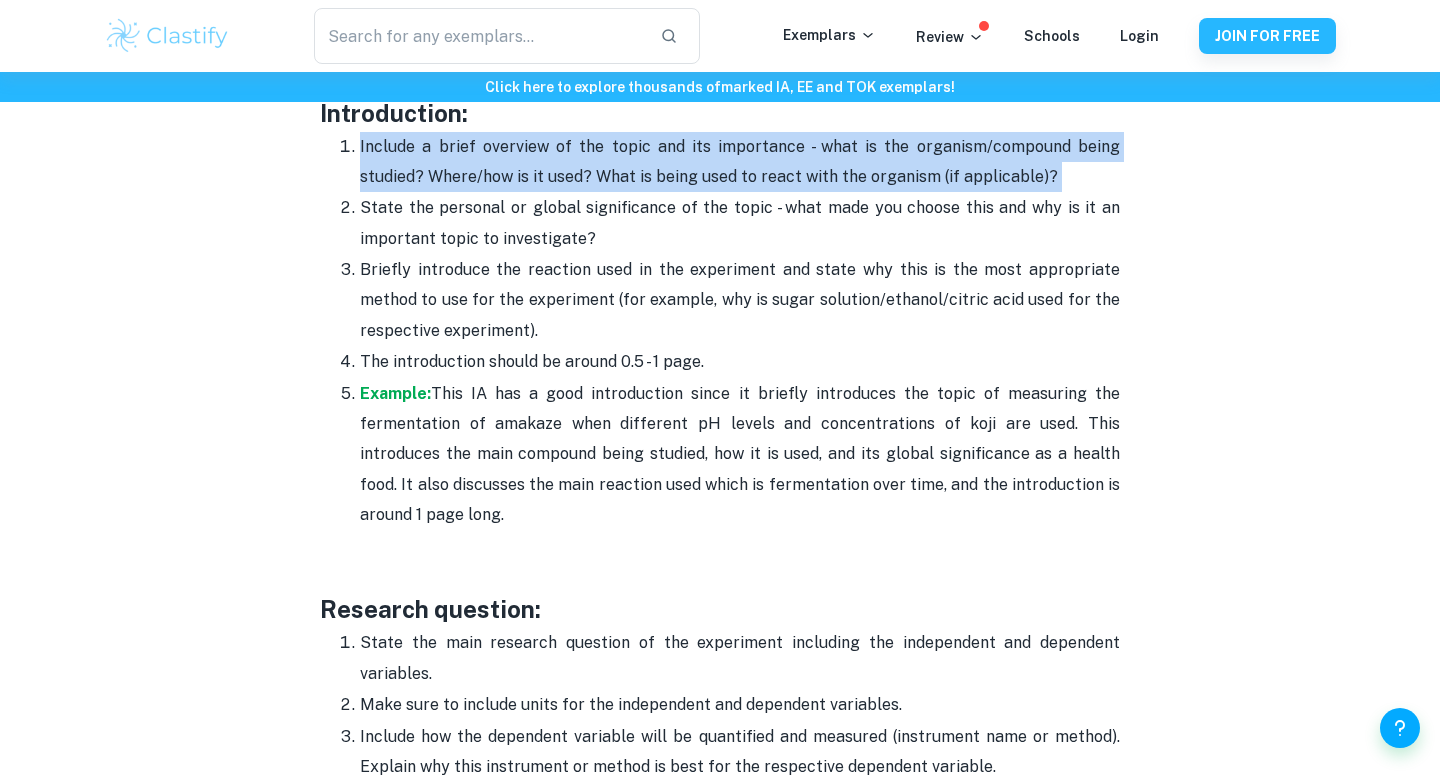 click on "State the personal or global significance of the topic - what made you choose this and why is it an important topic to investigate?" at bounding box center [740, 223] 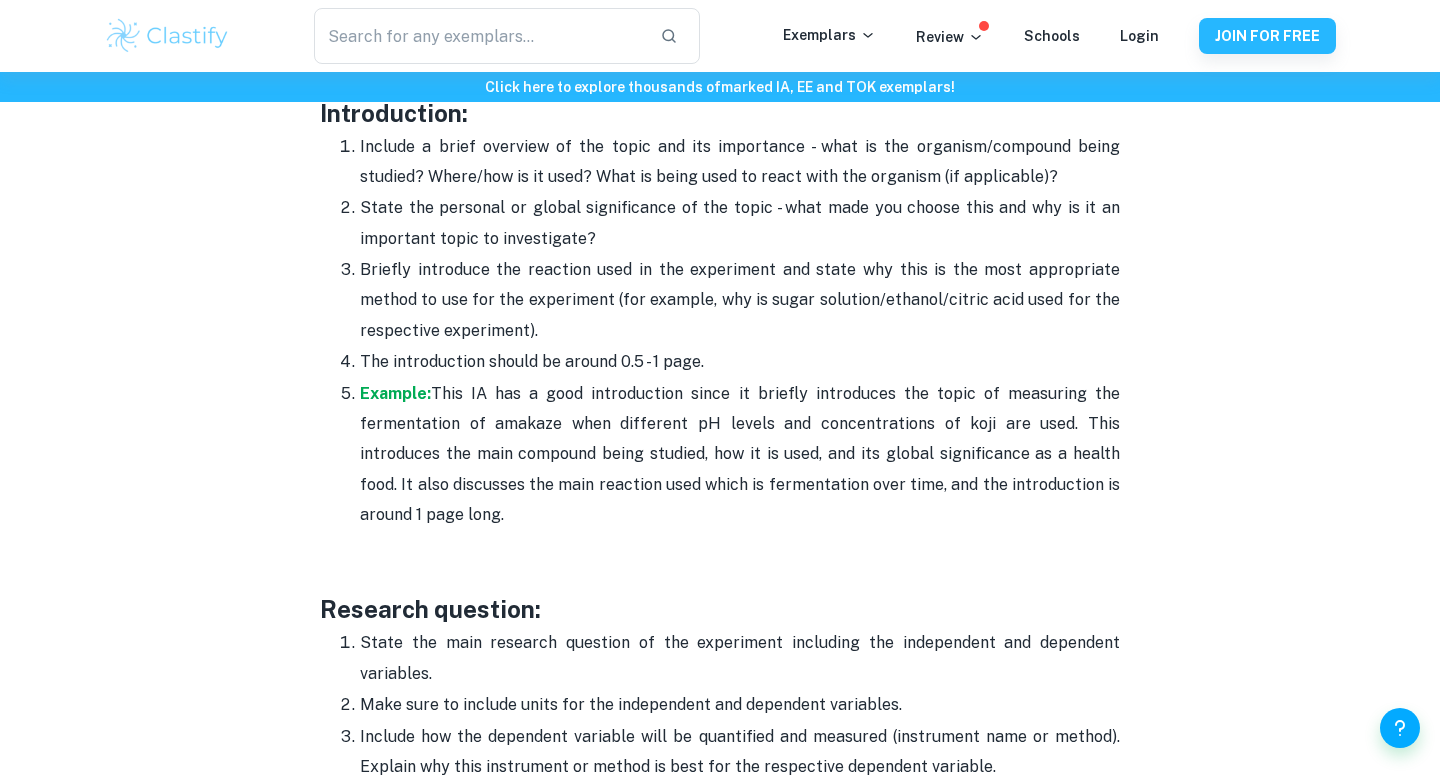 click on "State the personal or global significance of the topic - what made you choose this and why is it an important topic to investigate?" at bounding box center (740, 223) 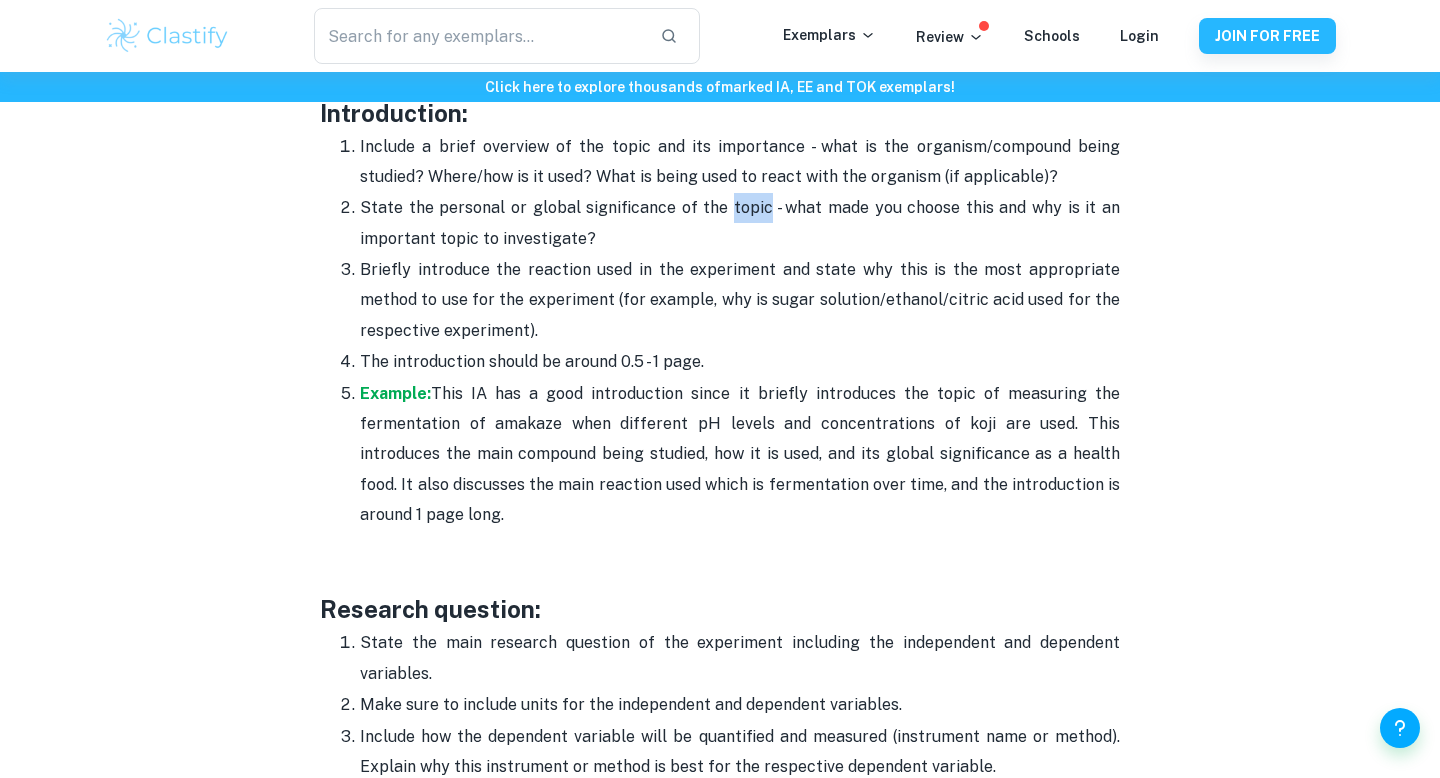 click on "Briefly introduce the reaction used in the experiment and state why this is the most appropriate method to use for the experiment (for example, why is sugar solution/ethanol/citric acid used for the respective experiment)." at bounding box center (740, 300) 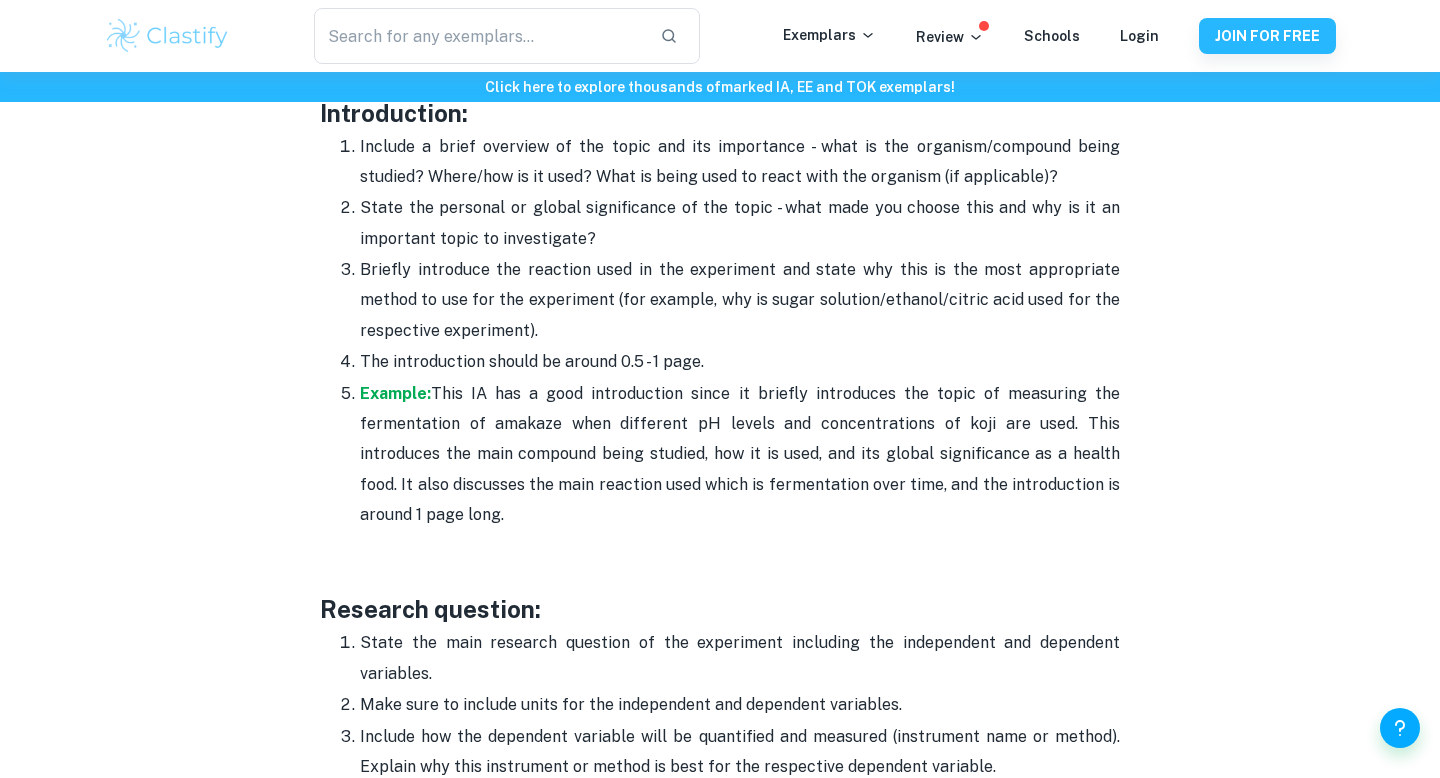click on "Briefly introduce the reaction used in the experiment and state why this is the most appropriate method to use for the experiment (for example, why is sugar solution/ethanol/citric acid used for the respective experiment)." at bounding box center [740, 300] 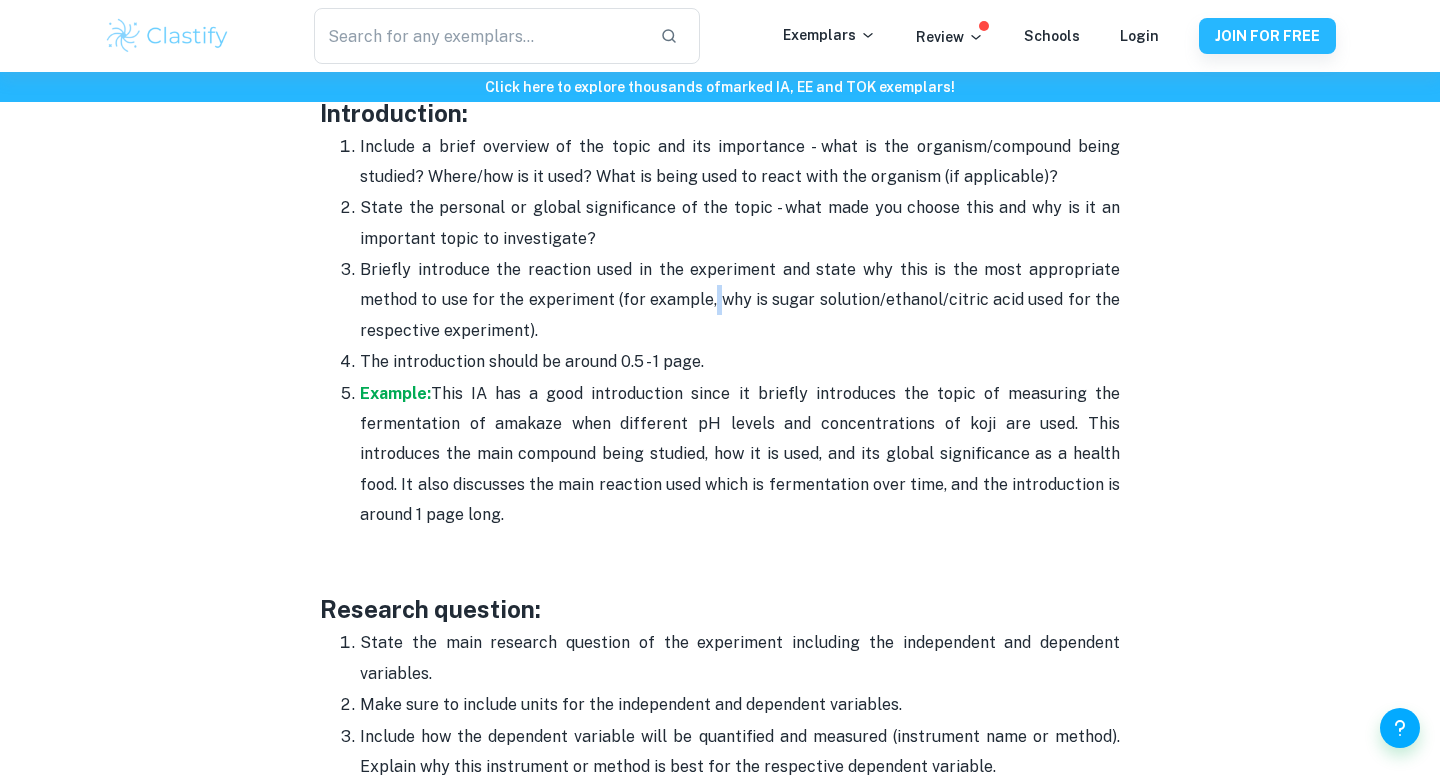 click on "Briefly introduce the reaction used in the experiment and state why this is the most appropriate method to use for the experiment (for example, why is sugar solution/ethanol/citric acid used for the respective experiment)." at bounding box center (740, 300) 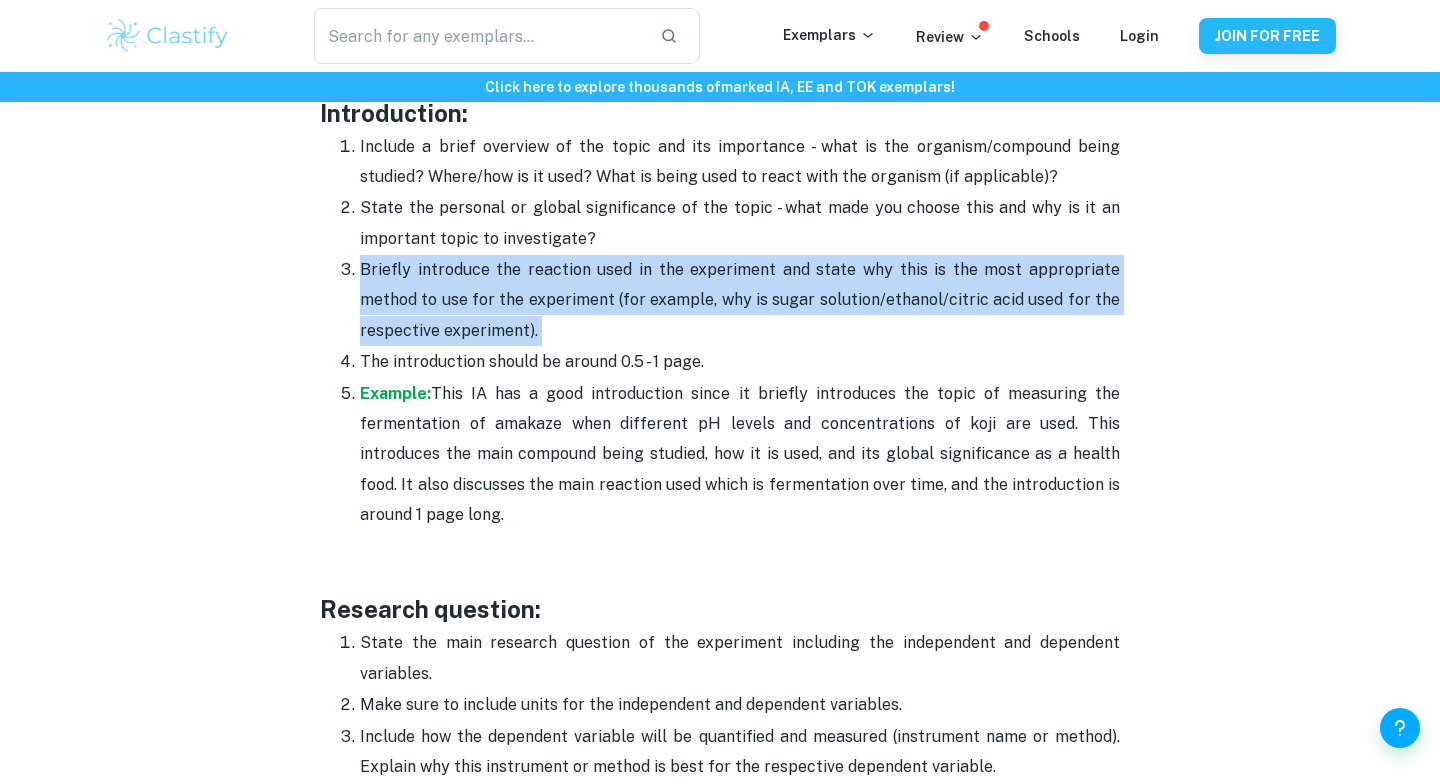 click on "The introduction should be around 0.5 - 1 page." at bounding box center (740, 362) 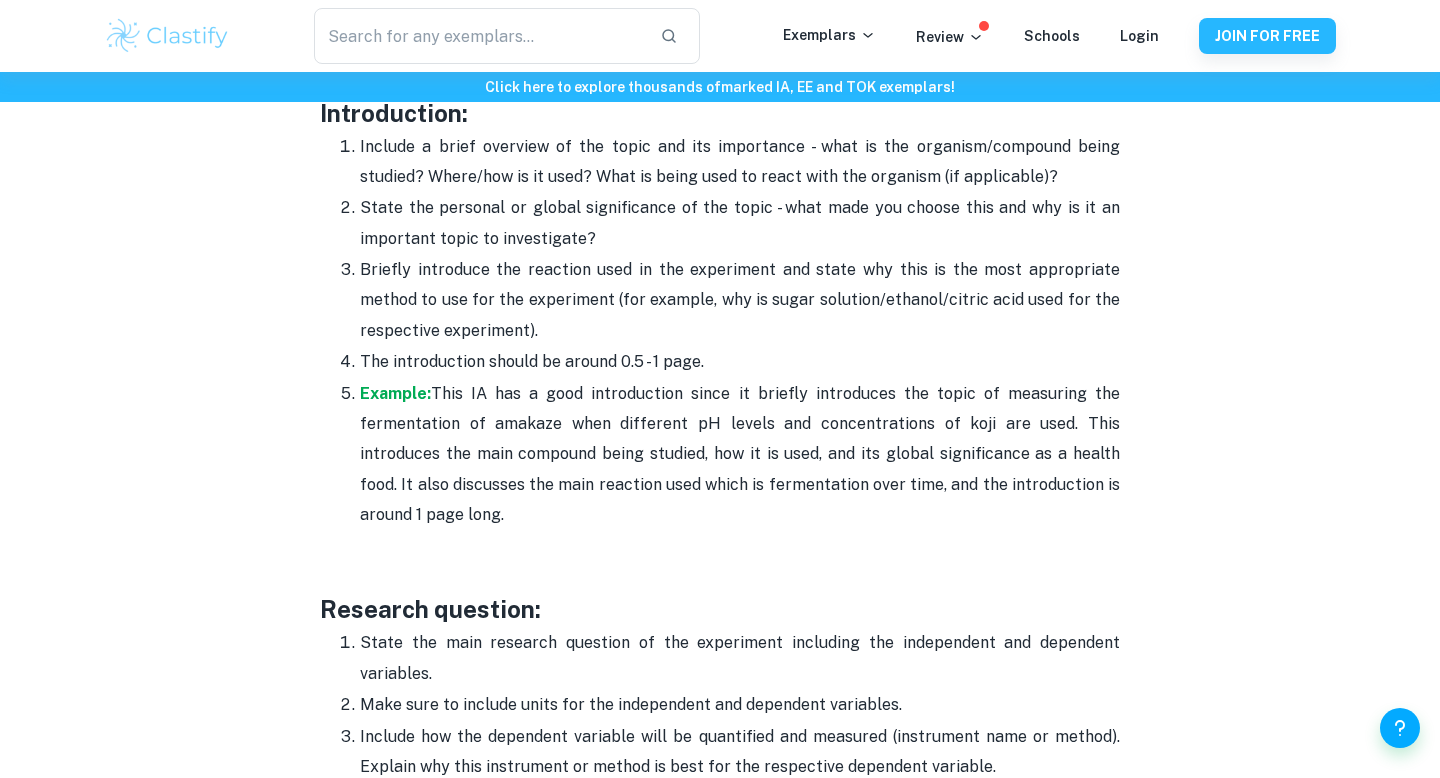 click on "The introduction should be around 0.5 - 1 page." at bounding box center [740, 362] 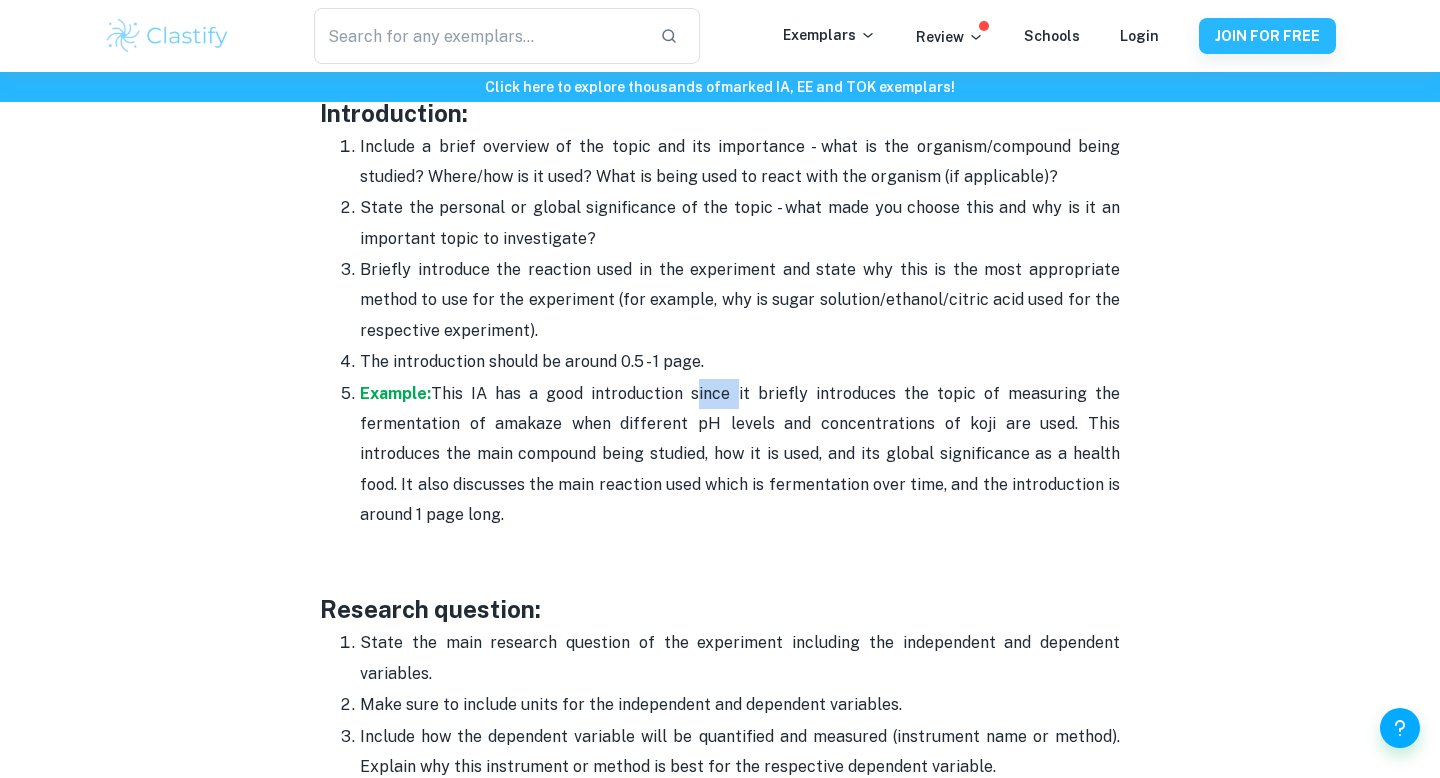 click on "Example:  This IA has a good introduction since it briefly introduces the topic of measuring the fermentation of amakaze when different pH levels and concentrations of koji are used. This introduces the main compound being studied, how it is used, and its global significance as a health food. It also discusses the main reaction used which is fermentation over time, and the introduction is around 1 page long." at bounding box center [740, 455] 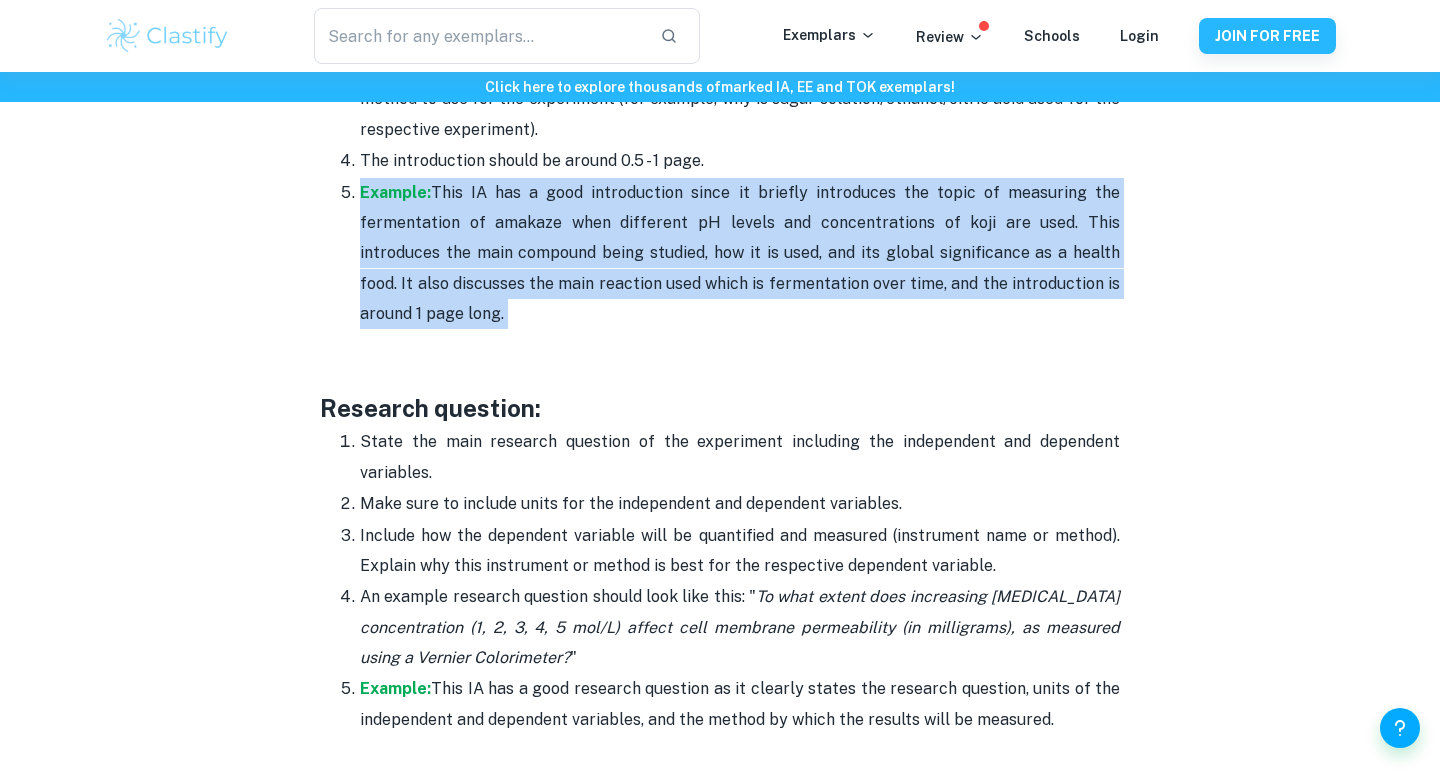 scroll, scrollTop: 1534, scrollLeft: 0, axis: vertical 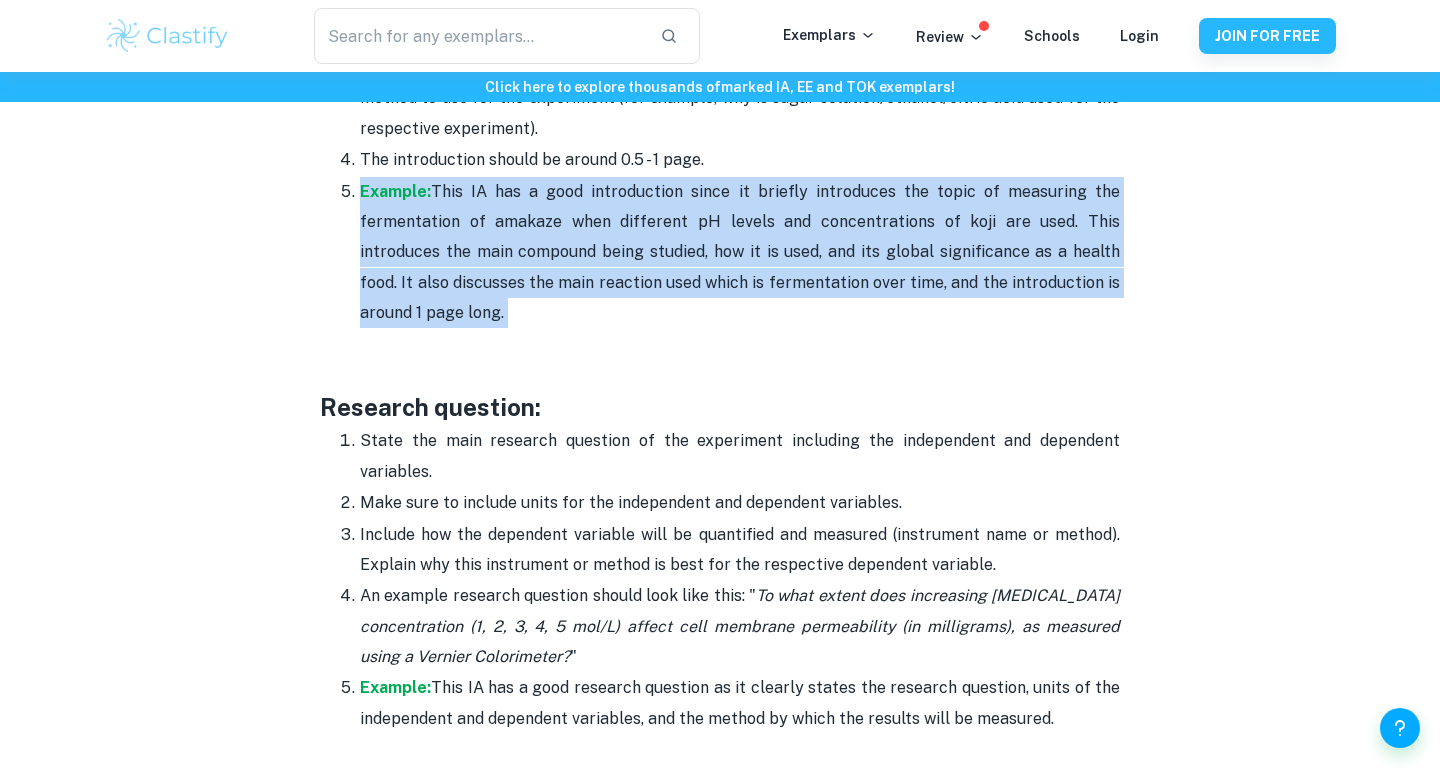 click on "Example:  This IA has a good introduction since it briefly introduces the topic of measuring the fermentation of amakaze when different pH levels and concentrations of koji are used. This introduces the main compound being studied, how it is used, and its global significance as a health food. It also discusses the main reaction used which is fermentation over time, and the introduction is around 1 page long." at bounding box center [740, 253] 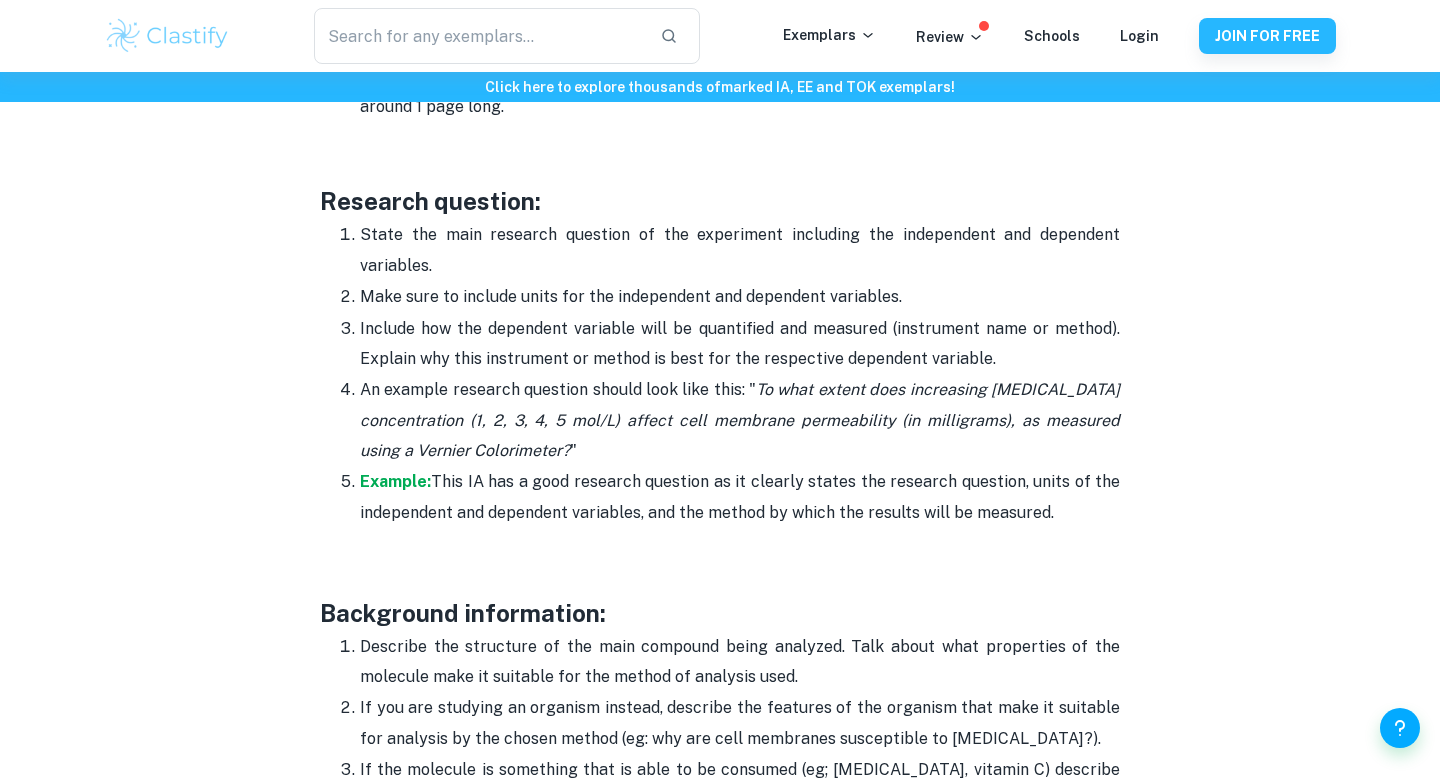 scroll, scrollTop: 1775, scrollLeft: 0, axis: vertical 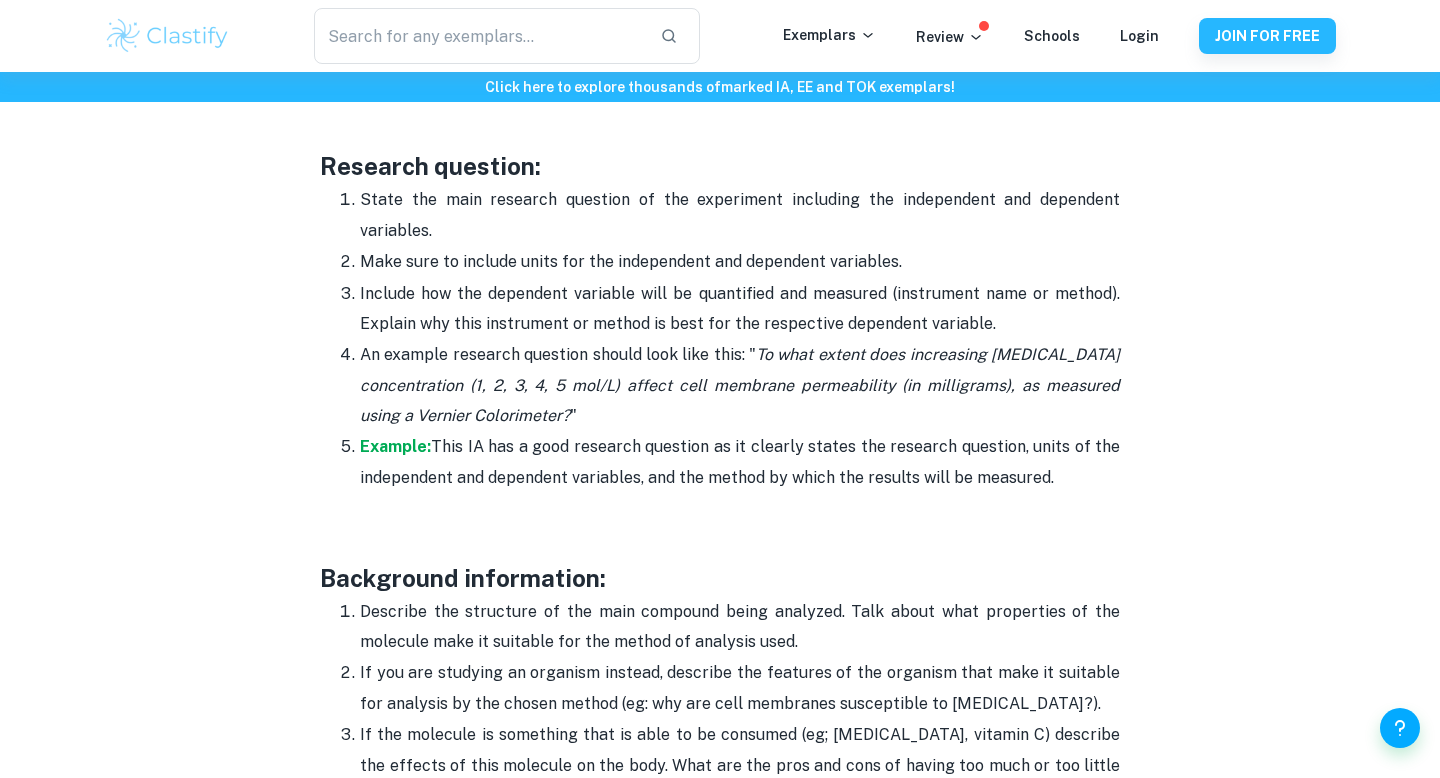 click on "State the main research question of the experiment including the independent and dependent variables." at bounding box center (740, 215) 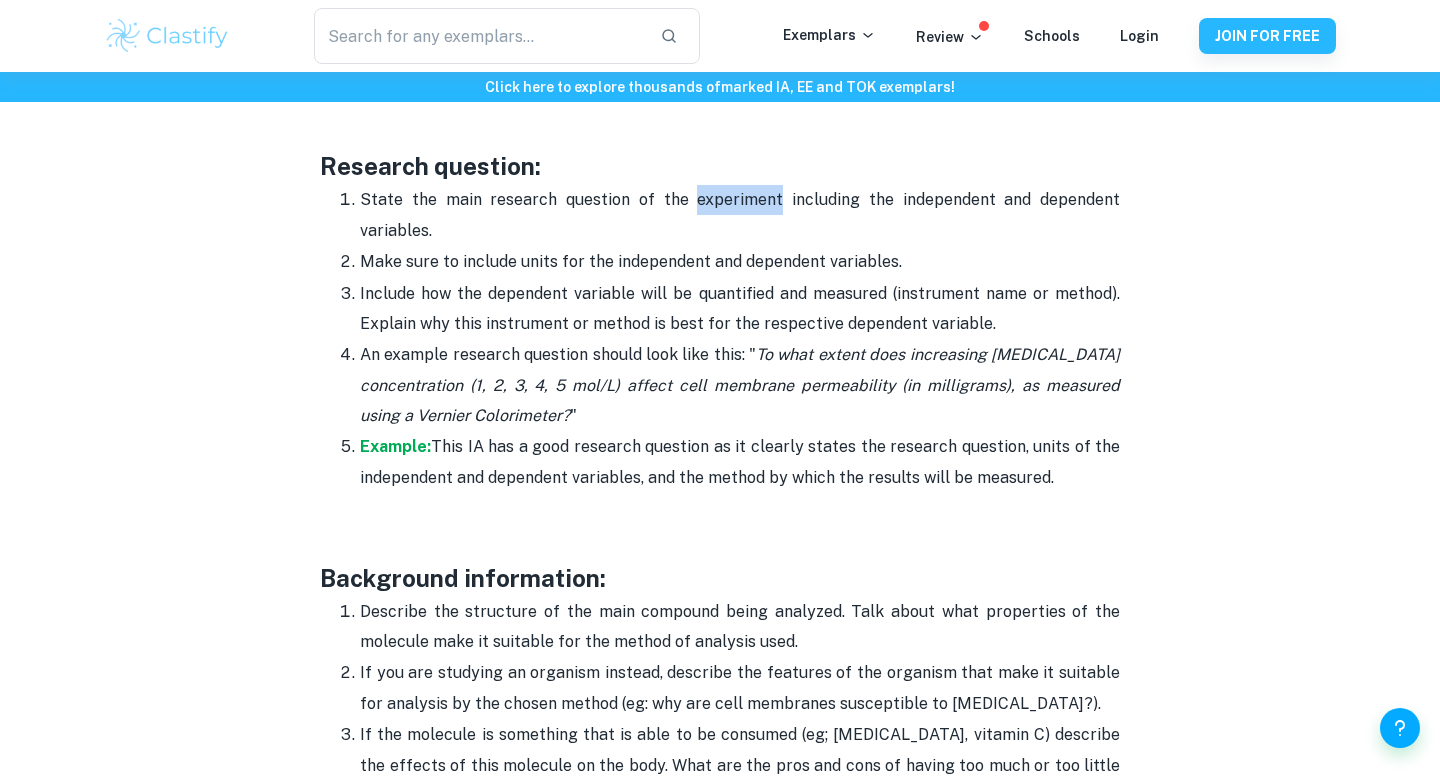 click on "State the main research question of the experiment including the independent and dependent variables." at bounding box center (740, 215) 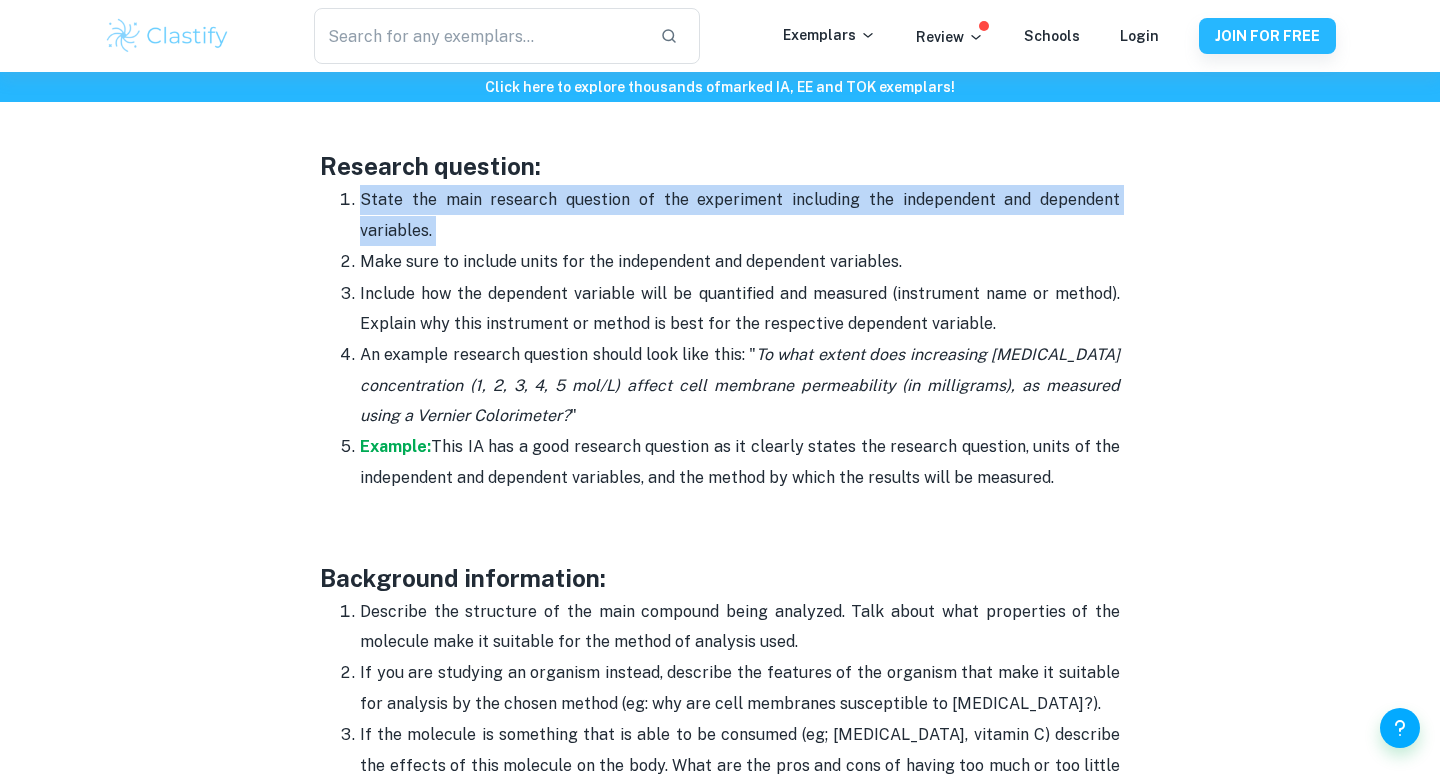 click on "State the main research question of the experiment including the independent and dependent variables." at bounding box center (740, 215) 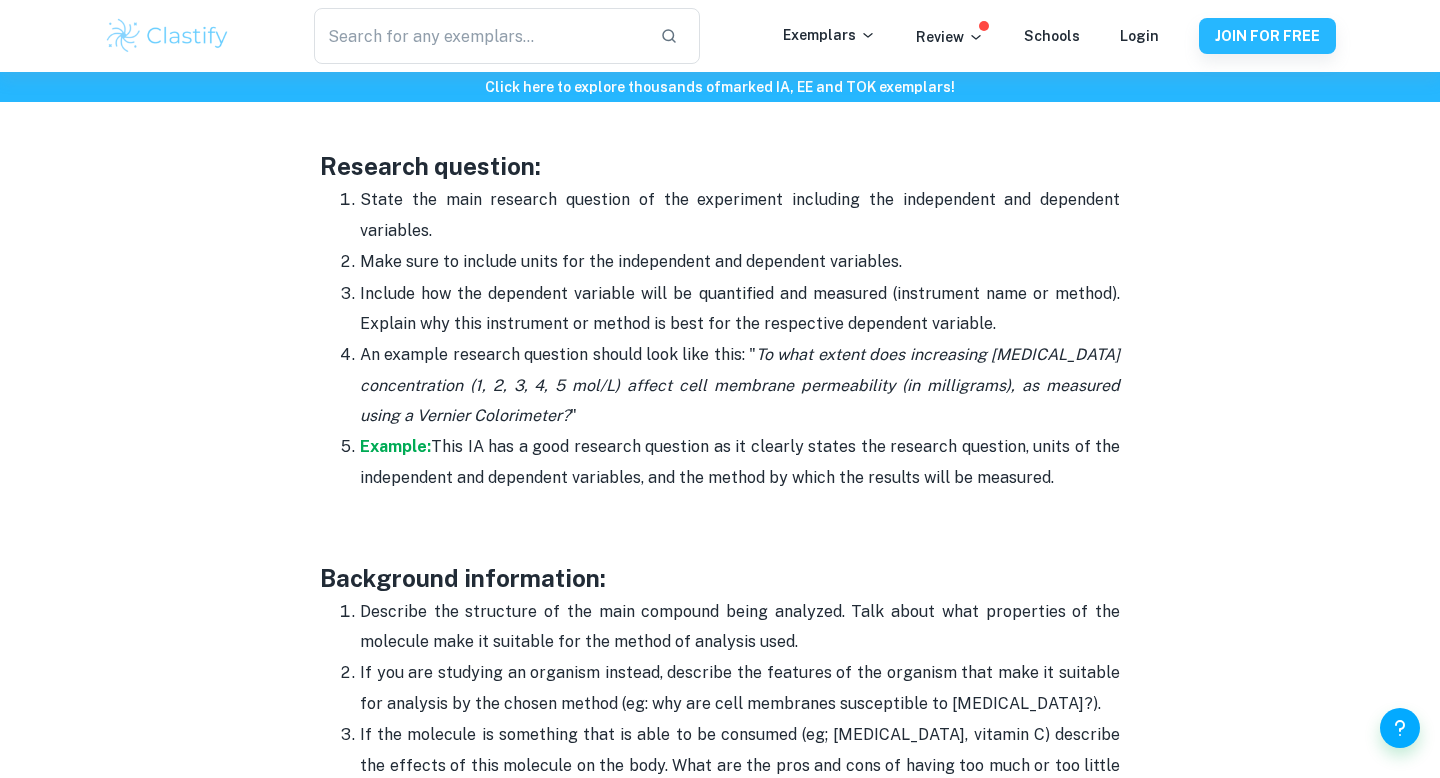 click on "State the main research question of the experiment including the independent and dependent variables." at bounding box center [740, 215] 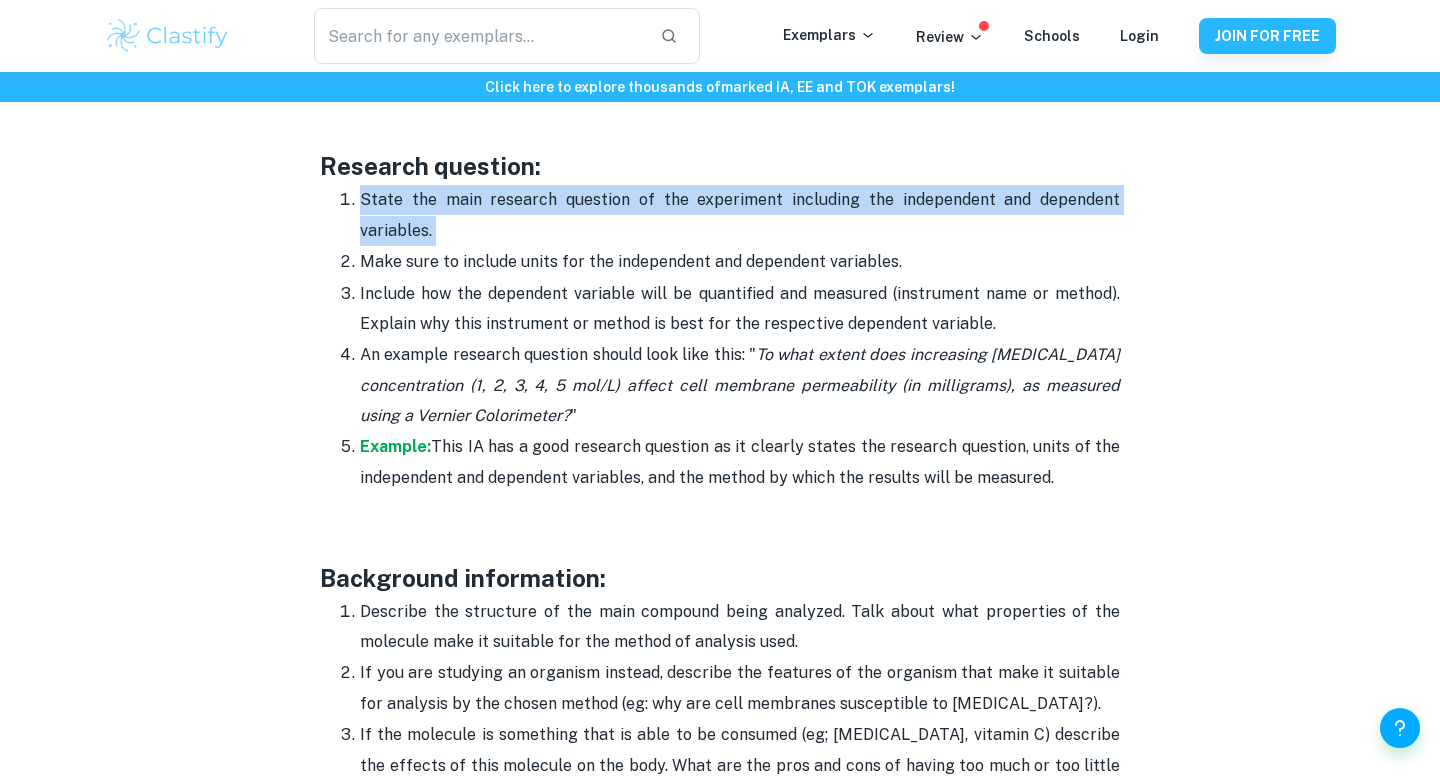 click on "State the main research question of the experiment including the independent and dependent variables." at bounding box center [740, 215] 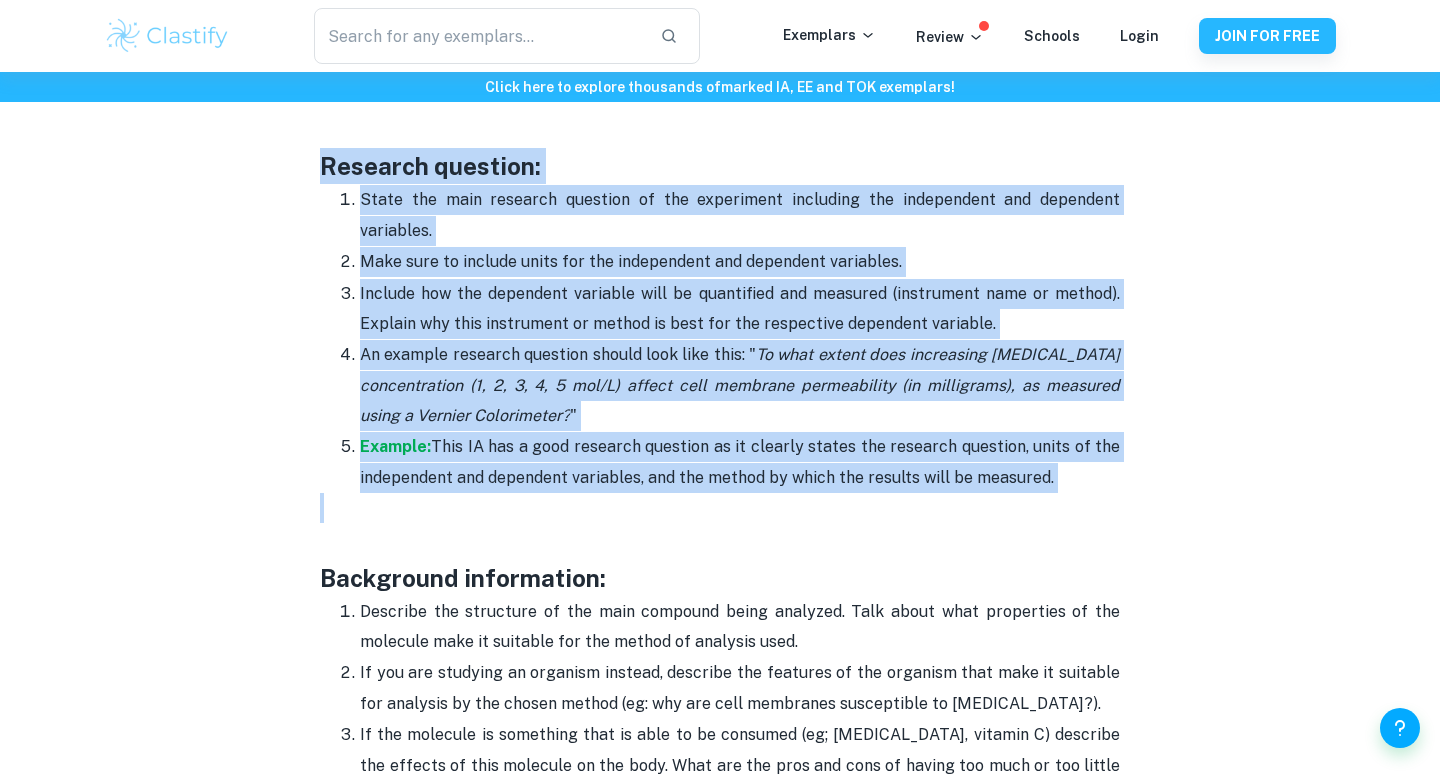 drag, startPoint x: 312, startPoint y: 163, endPoint x: 1167, endPoint y: 496, distance: 917.5587 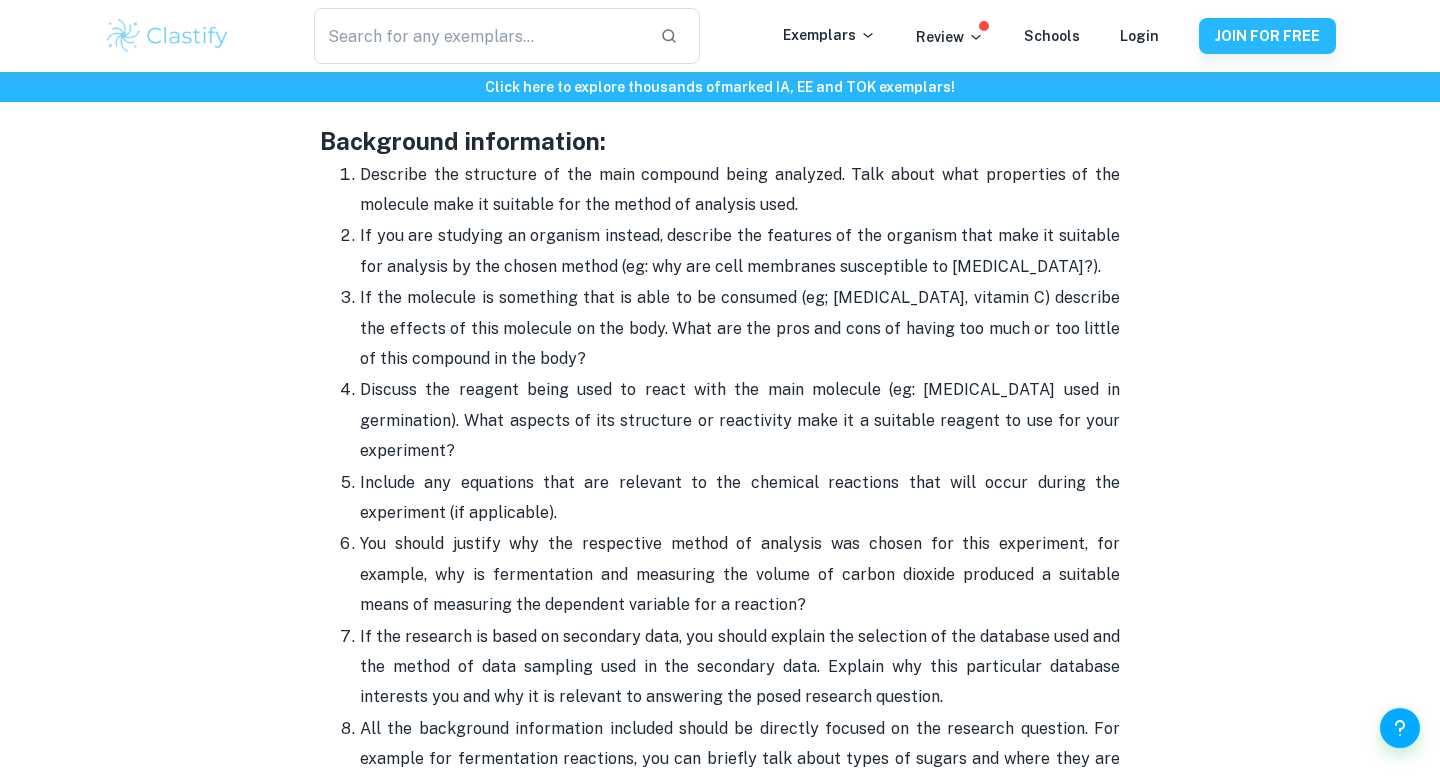 scroll, scrollTop: 2219, scrollLeft: 0, axis: vertical 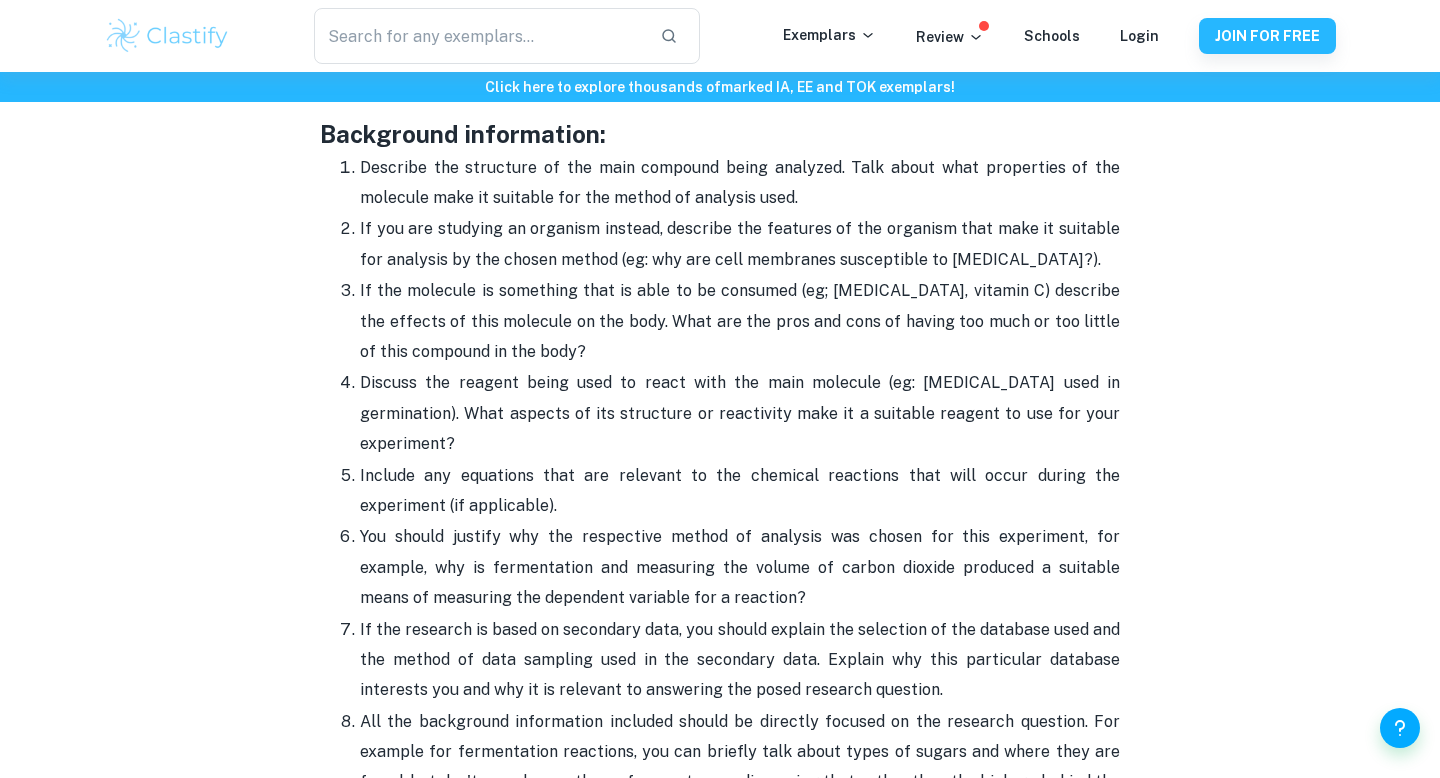 click on "Describe the structure of the main compound being analyzed. Talk about what properties of the molecule make it suitable for the method of analysis used." at bounding box center [740, 183] 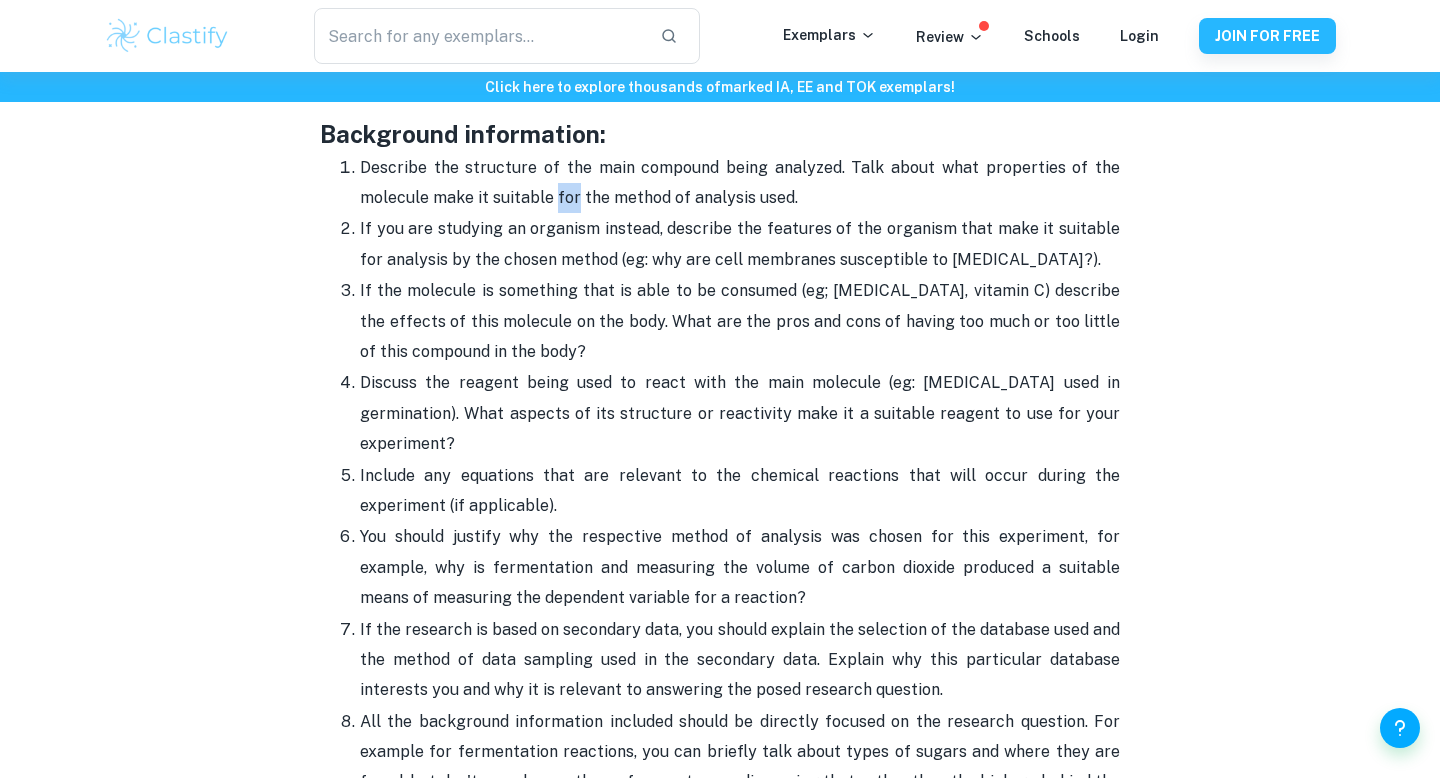 click on "Describe the structure of the main compound being analyzed. Talk about what properties of the molecule make it suitable for the method of analysis used." at bounding box center [740, 183] 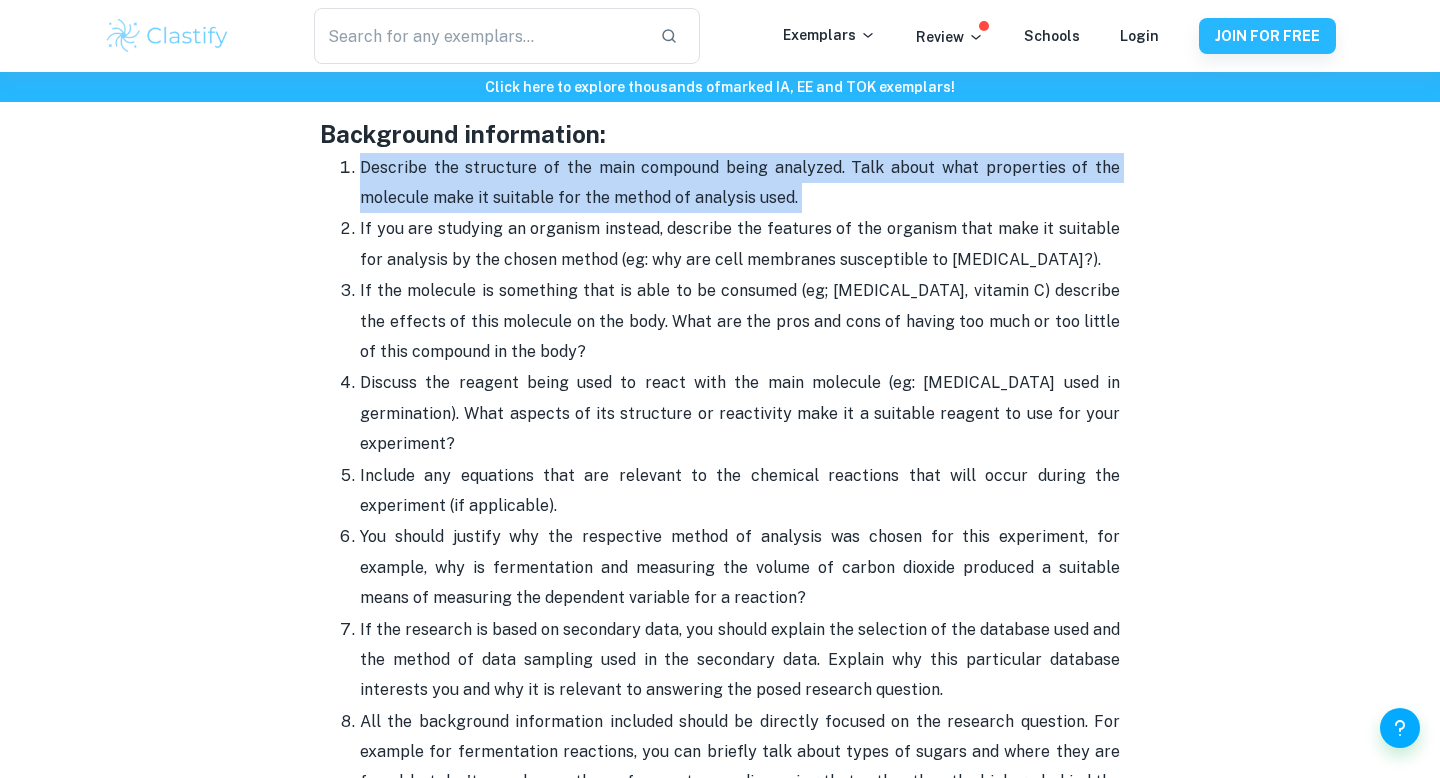 click on "If you are studying an organism instead, describe the features of the organism that make it suitable for analysis by the chosen method (eg: why are cell membranes susceptible to [MEDICAL_DATA]?)." at bounding box center (740, 244) 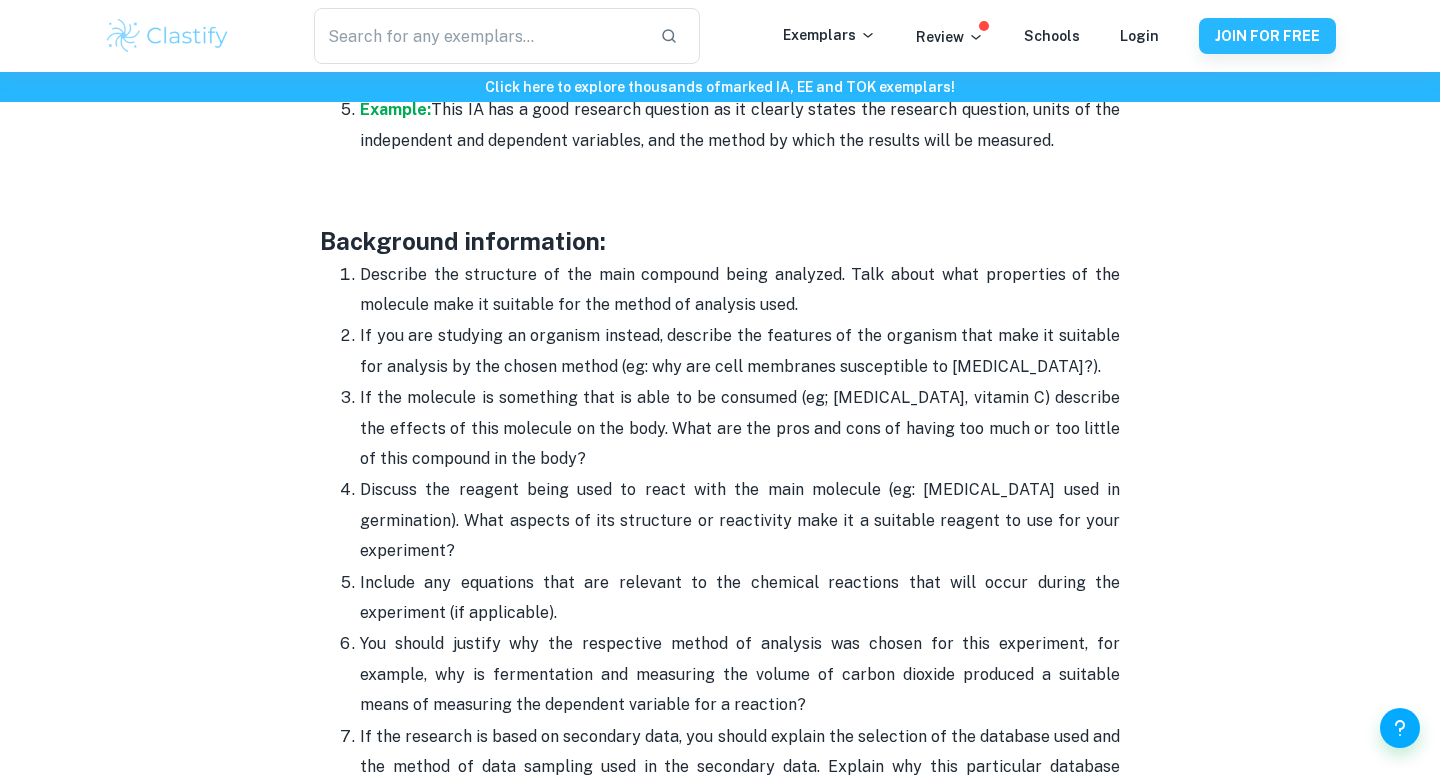 scroll, scrollTop: 2123, scrollLeft: 0, axis: vertical 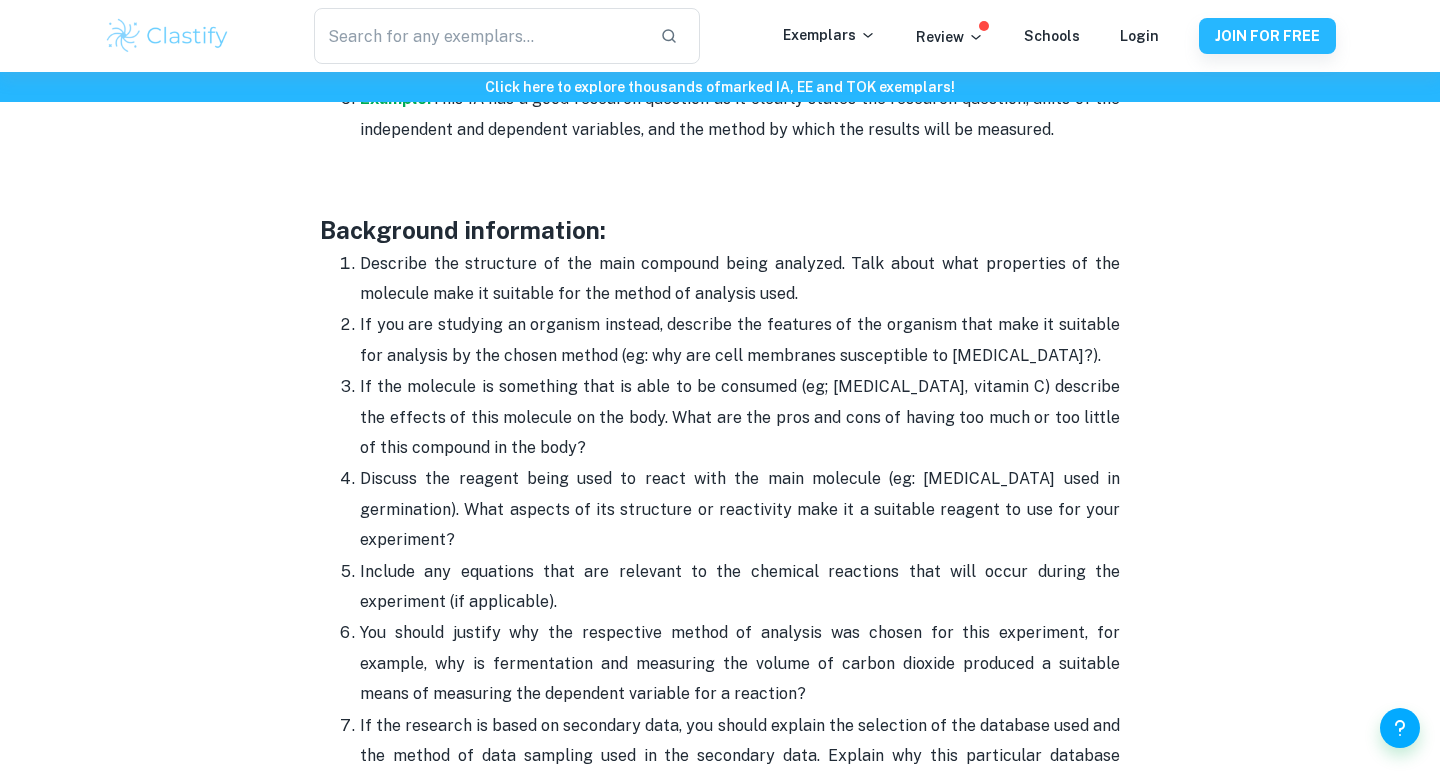 click on "If you are studying an organism instead, describe the features of the organism that make it suitable for analysis by the chosen method (eg: why are cell membranes susceptible to [MEDICAL_DATA]?)." at bounding box center [740, 340] 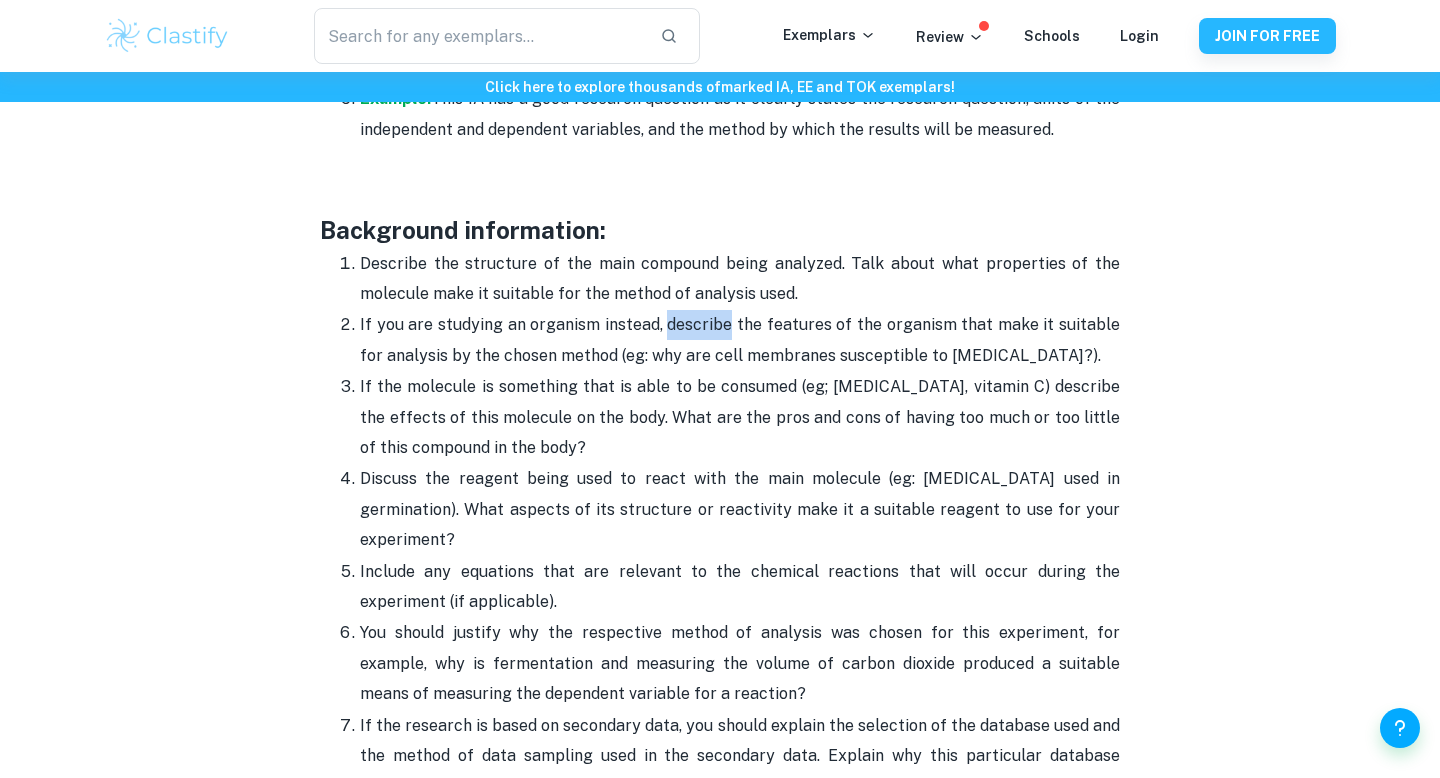 click on "Describe the structure of the main compound being analyzed. Talk about what properties of the molecule make it suitable for the method of analysis used." at bounding box center (740, 279) 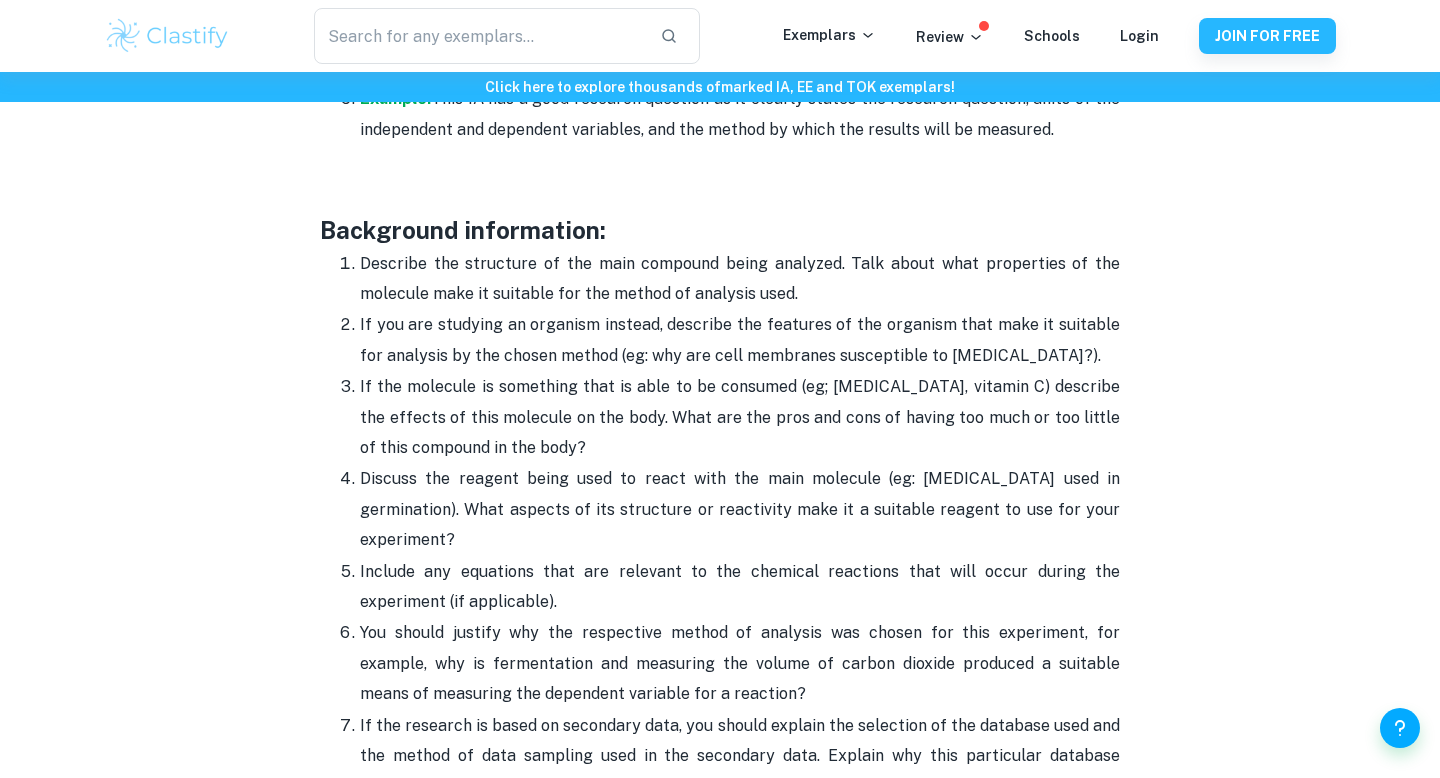 click on "Describe the structure of the main compound being analyzed. Talk about what properties of the molecule make it suitable for the method of analysis used." at bounding box center [740, 279] 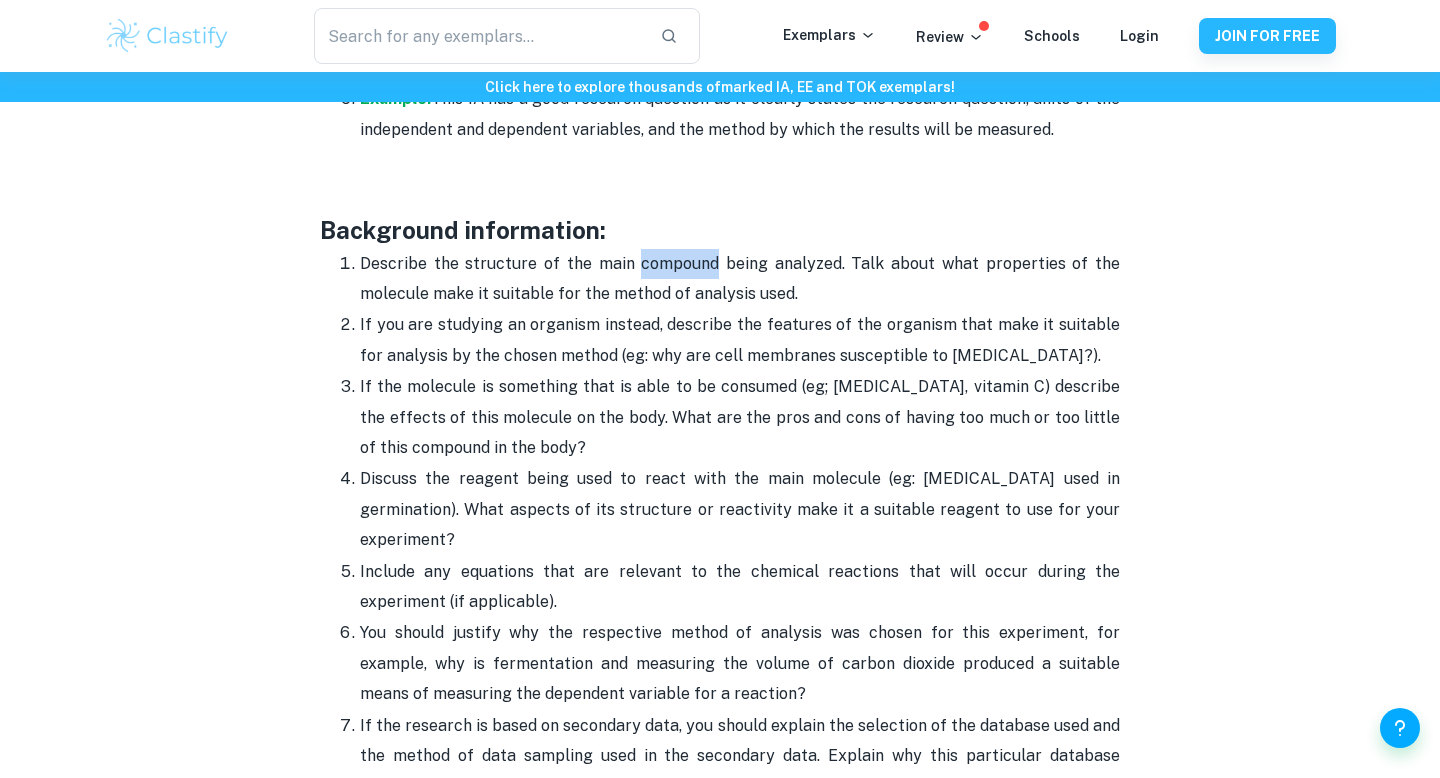 click on "Describe the structure of the main compound being analyzed. Talk about what properties of the molecule make it suitable for the method of analysis used." at bounding box center (740, 279) 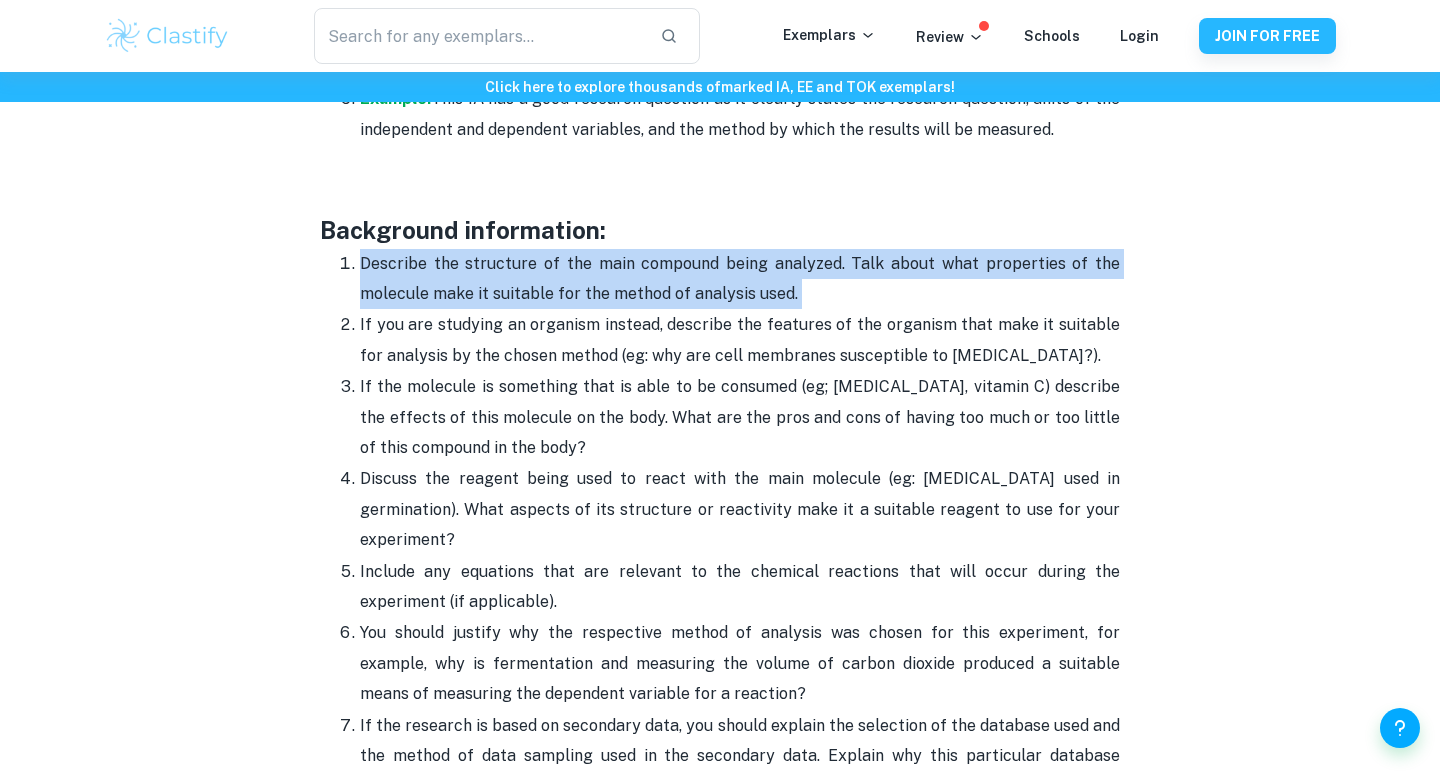 click on "Describe the structure of the main compound being analyzed. Talk about what properties of the molecule make it suitable for the method of analysis used." at bounding box center (740, 279) 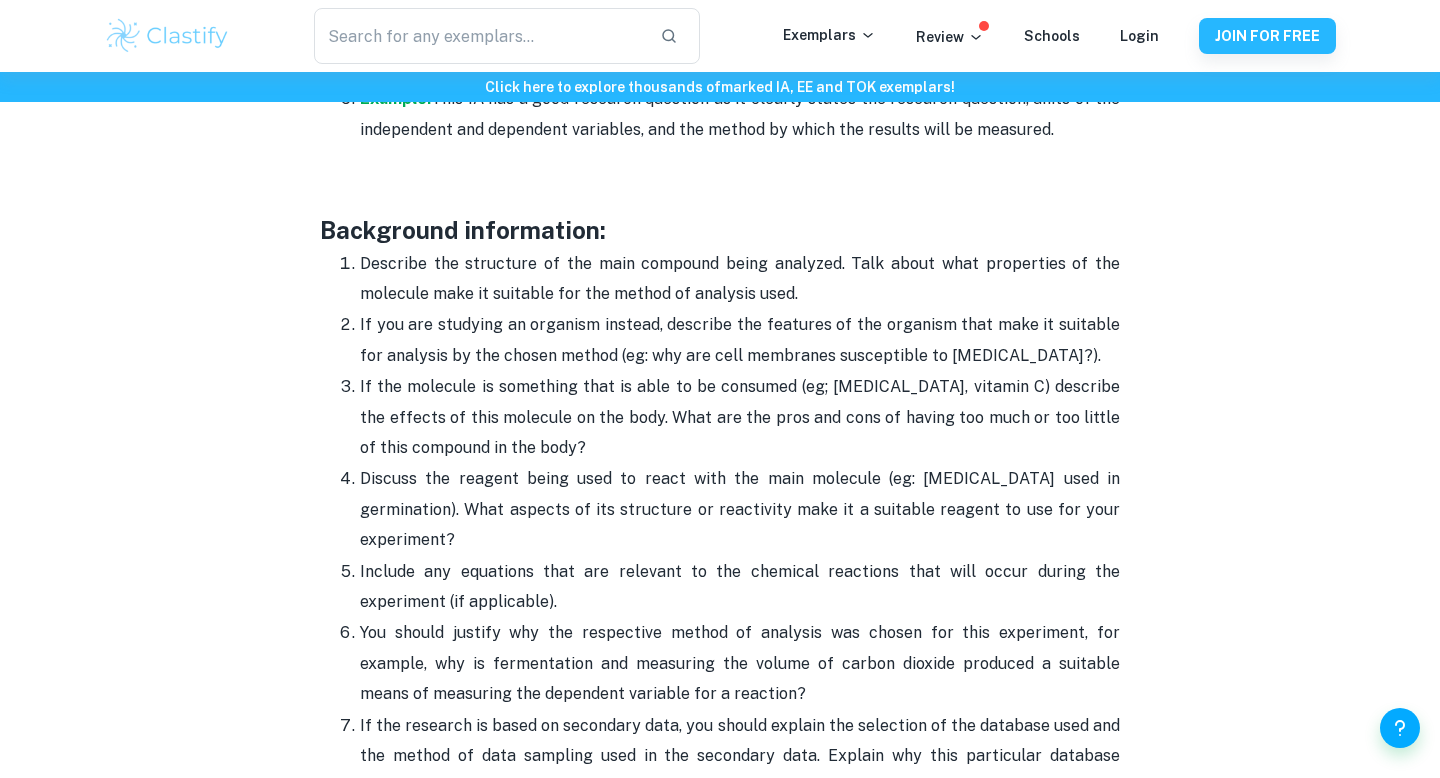 click on "Describe the structure of the main compound being analyzed. Talk about what properties of the molecule make it suitable for the method of analysis used." at bounding box center (740, 279) 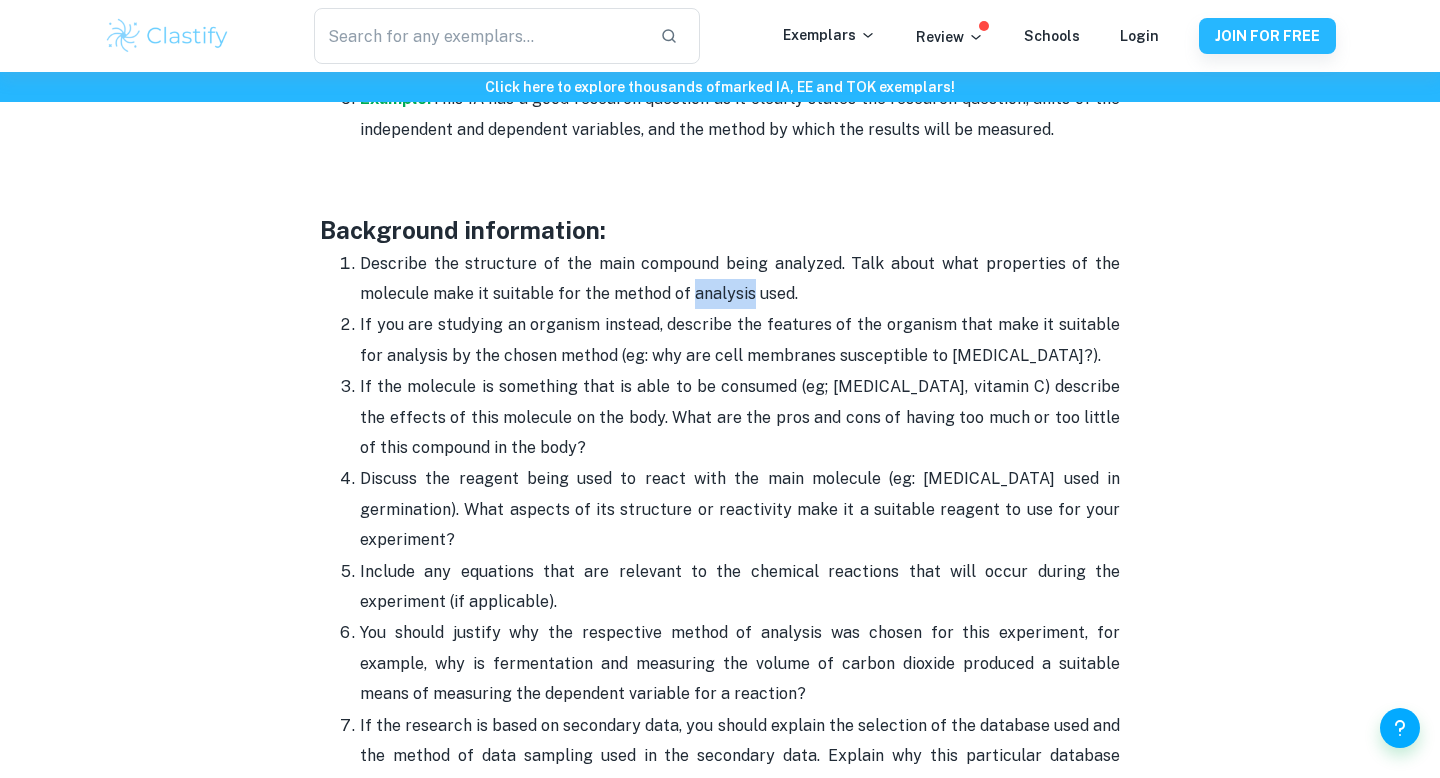 click on "Describe the structure of the main compound being analyzed. Talk about what properties of the molecule make it suitable for the method of analysis used." at bounding box center [740, 279] 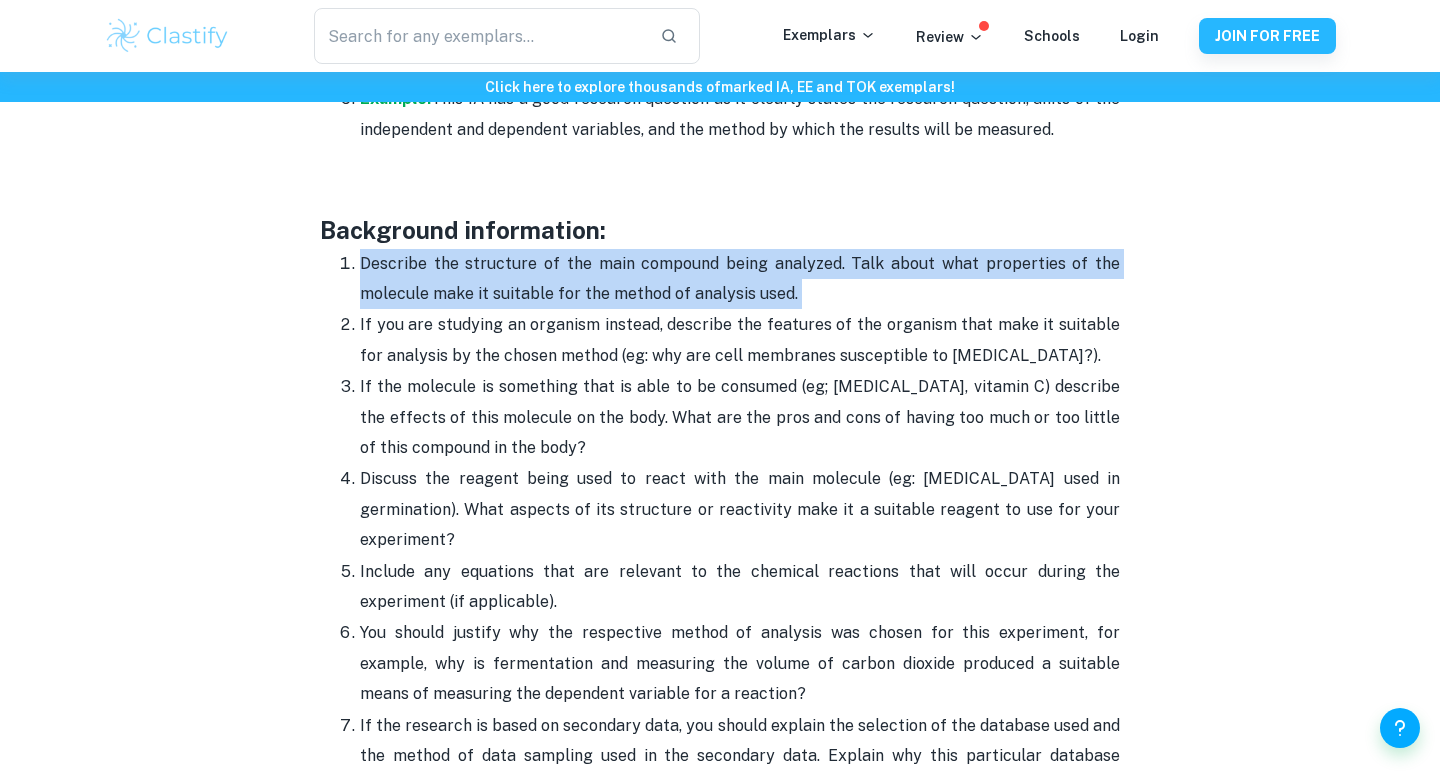 click on "Describe the structure of the main compound being analyzed. Talk about what properties of the molecule make it suitable for the method of analysis used." at bounding box center [740, 279] 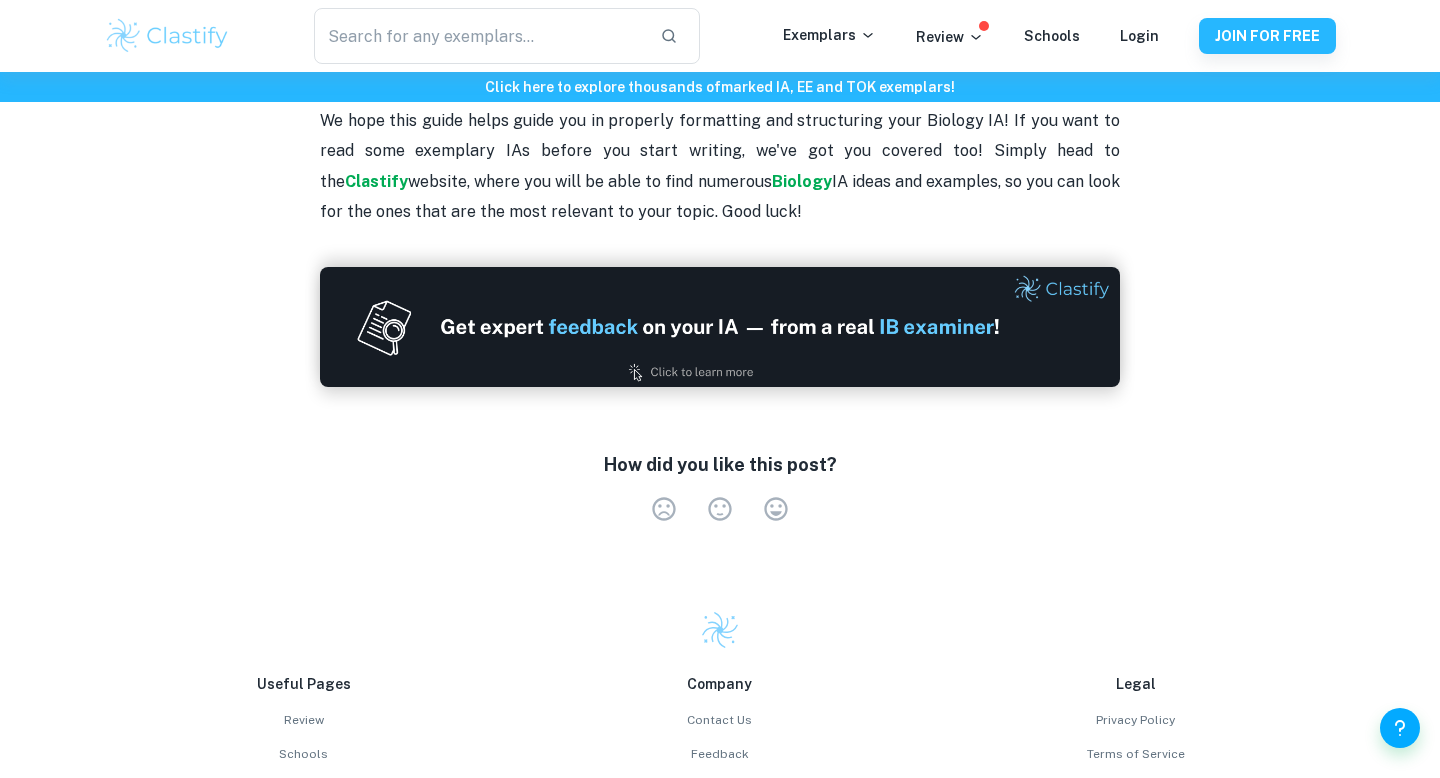 scroll, scrollTop: 6813, scrollLeft: 0, axis: vertical 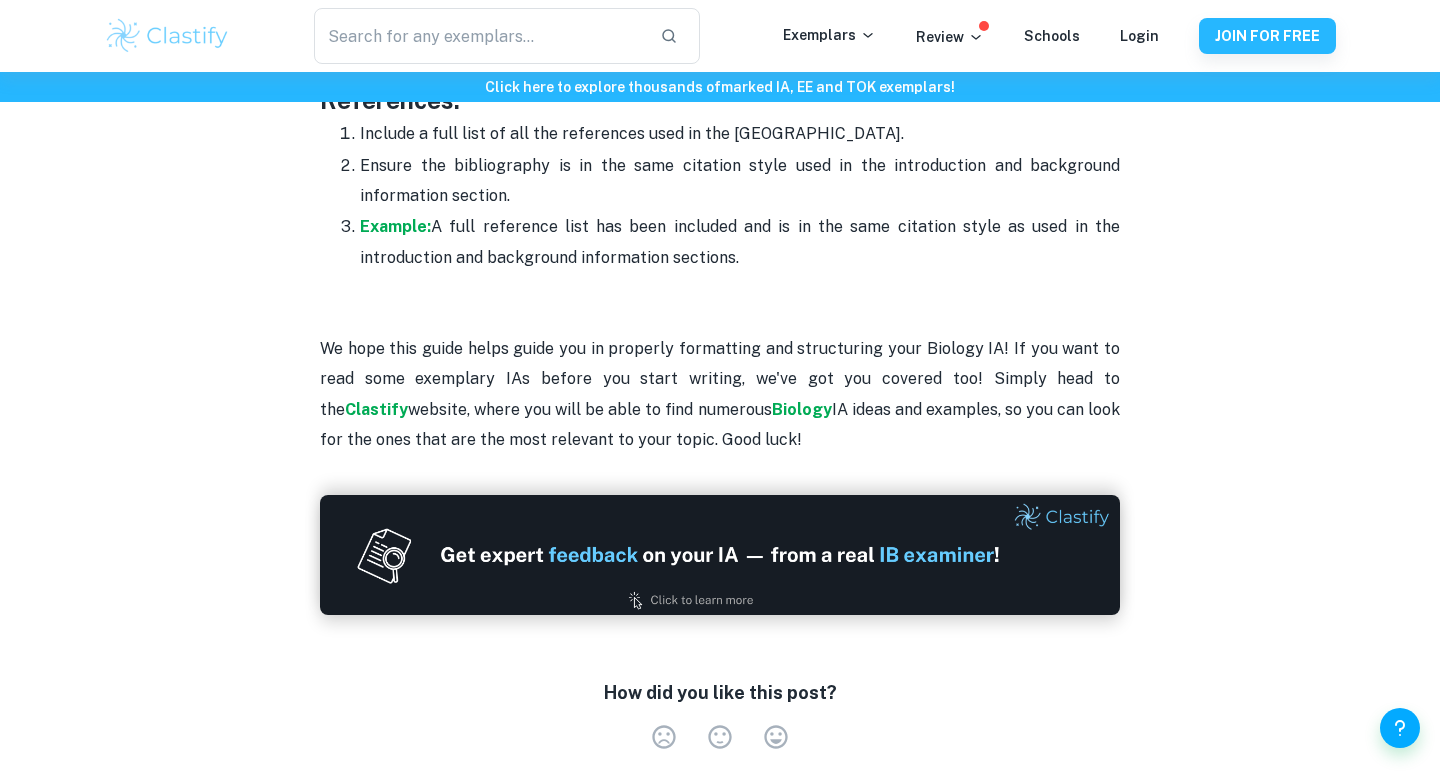 click on "We hope this guide helps guide you in properly formatting and structuring your Biology IA! If you want to read some exemplary IAs before you start writing, we've got you covered too! Simply head to the  Clastify  website, where you will be able to find numerous  Biology  IA ideas and examples, so you can look for the ones that are the most relevant to your topic. Good luck!" at bounding box center [720, 395] 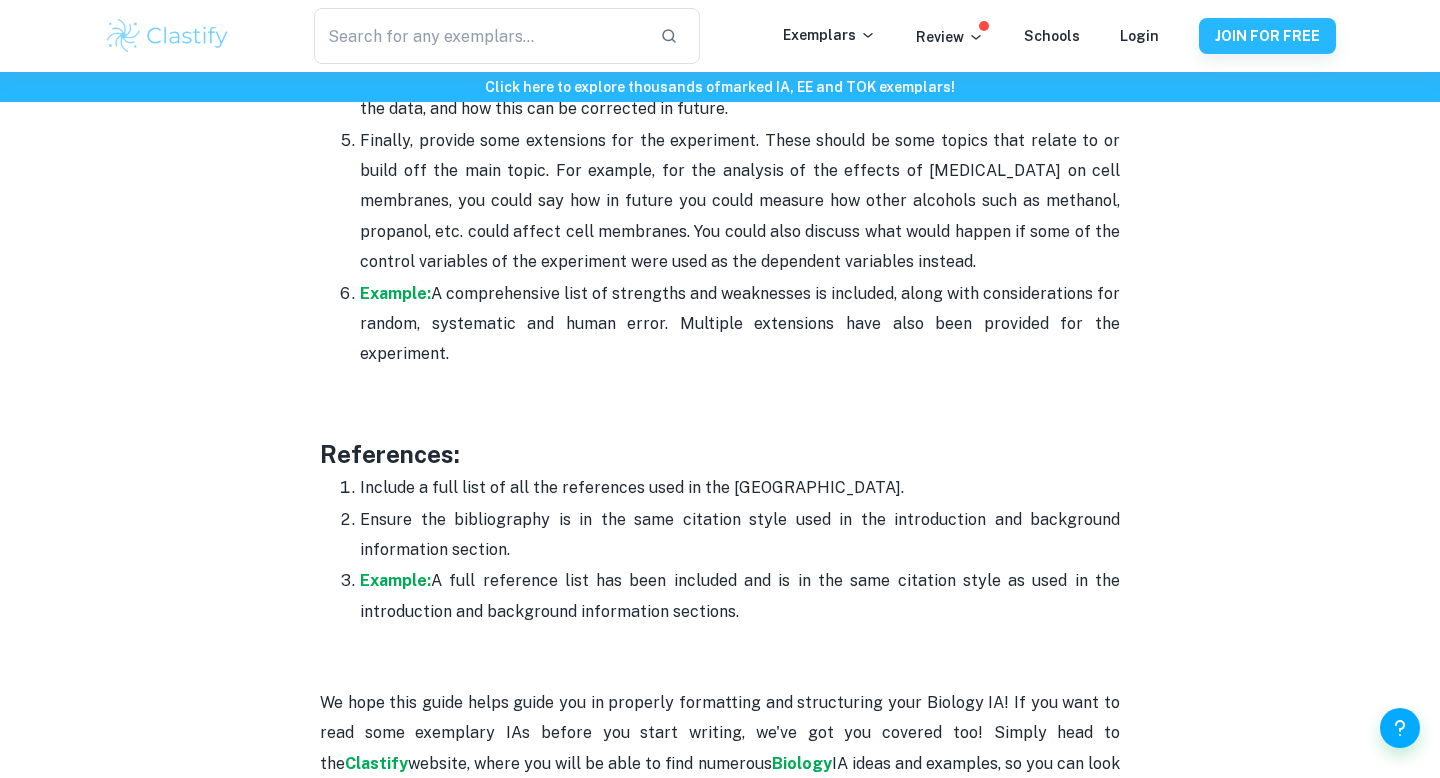 scroll, scrollTop: 6201, scrollLeft: 0, axis: vertical 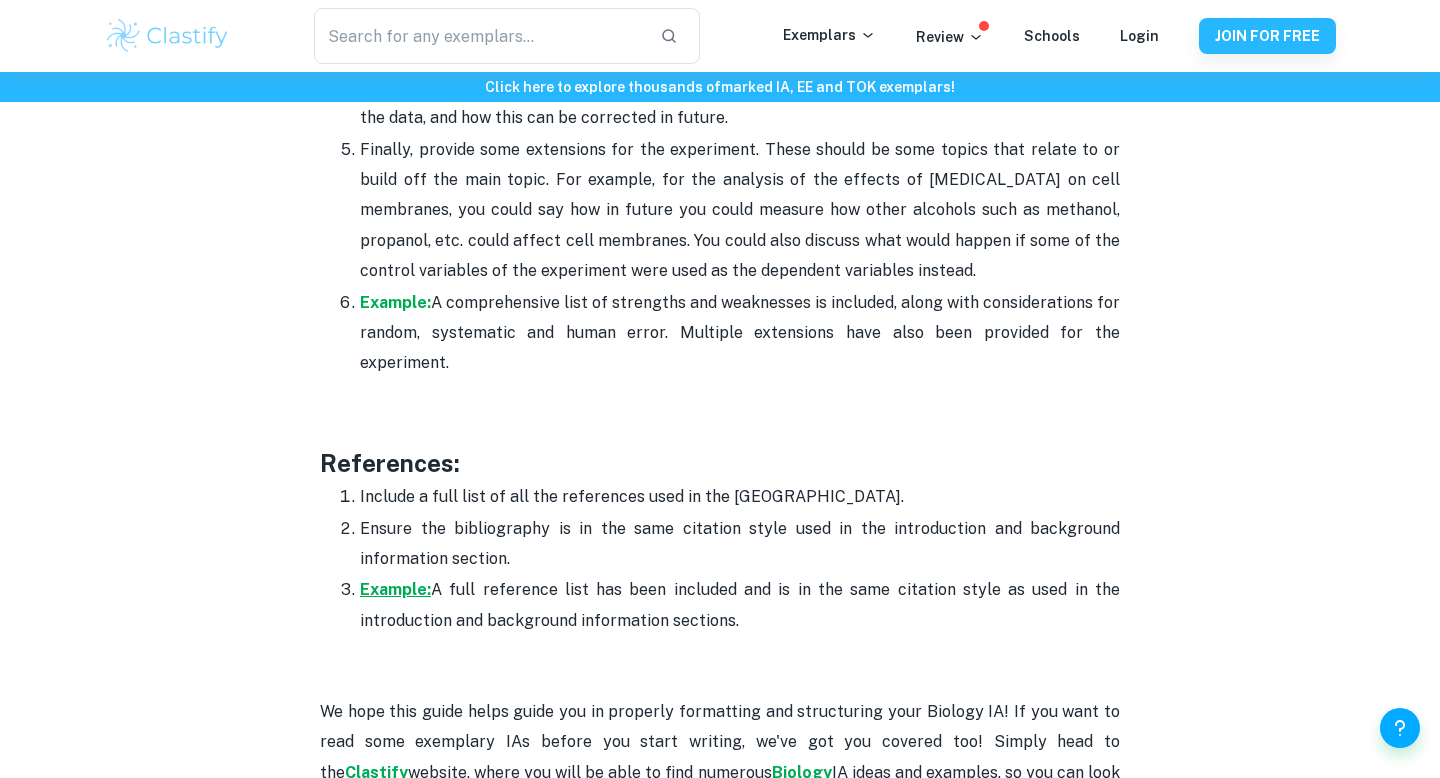 click on "Example:" at bounding box center [395, 589] 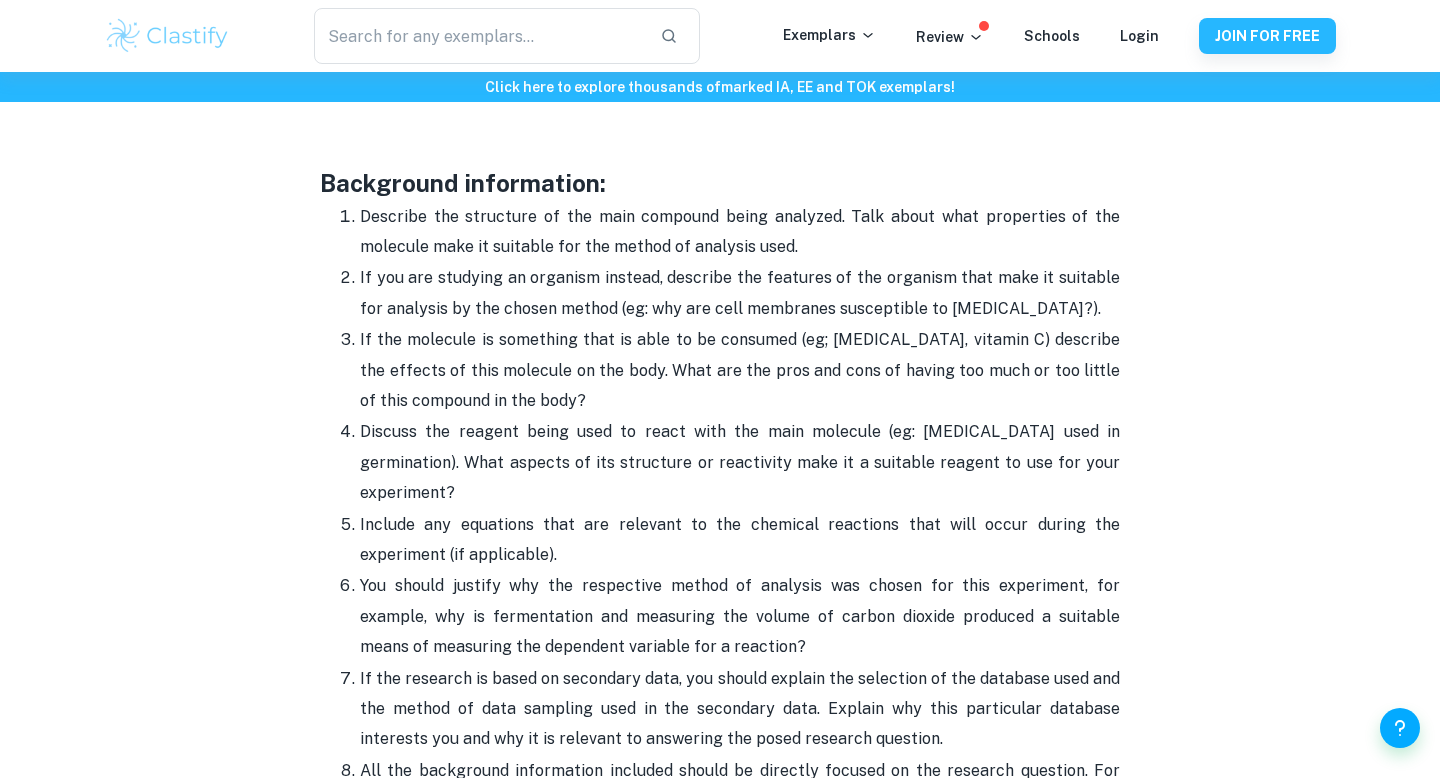scroll, scrollTop: 2162, scrollLeft: 0, axis: vertical 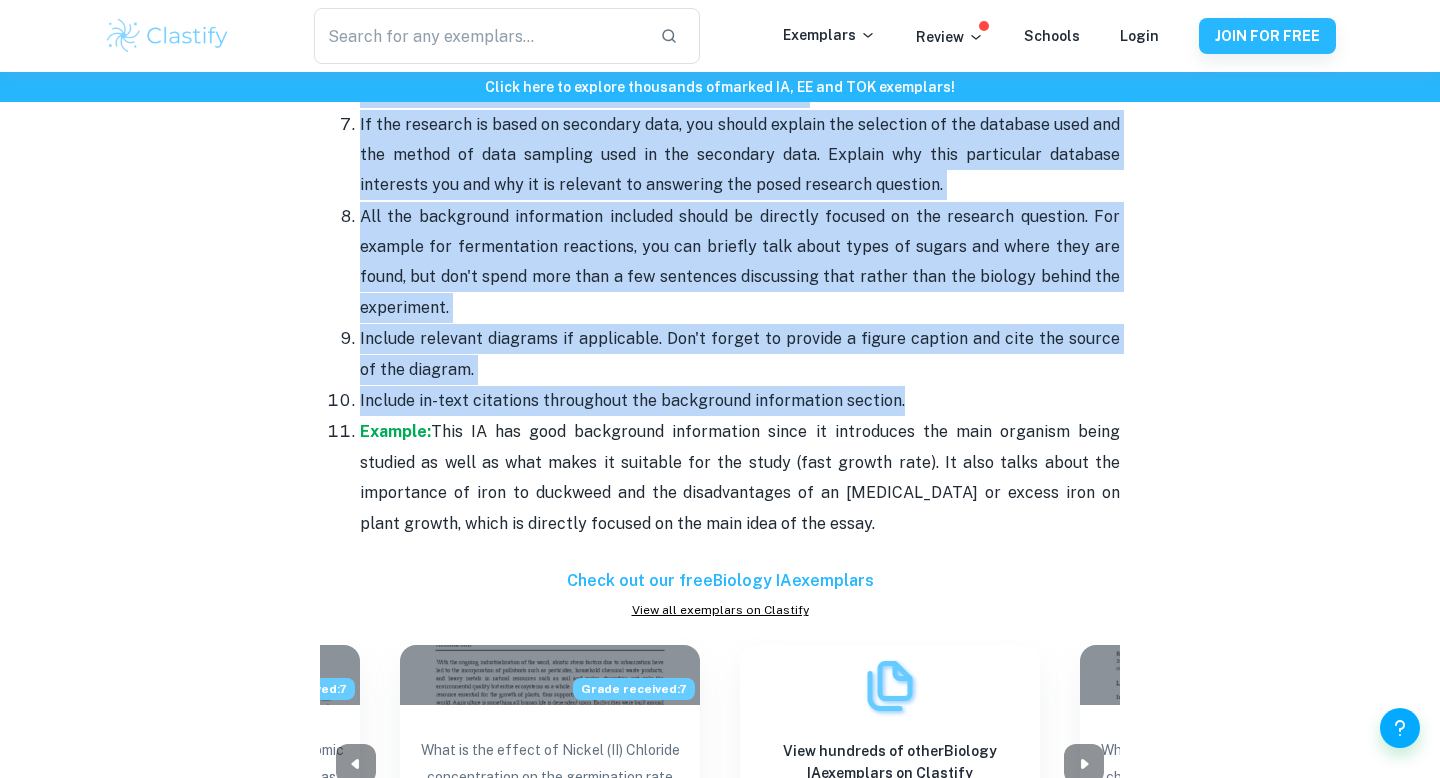 drag, startPoint x: 318, startPoint y: 229, endPoint x: 1103, endPoint y: 395, distance: 802.3596 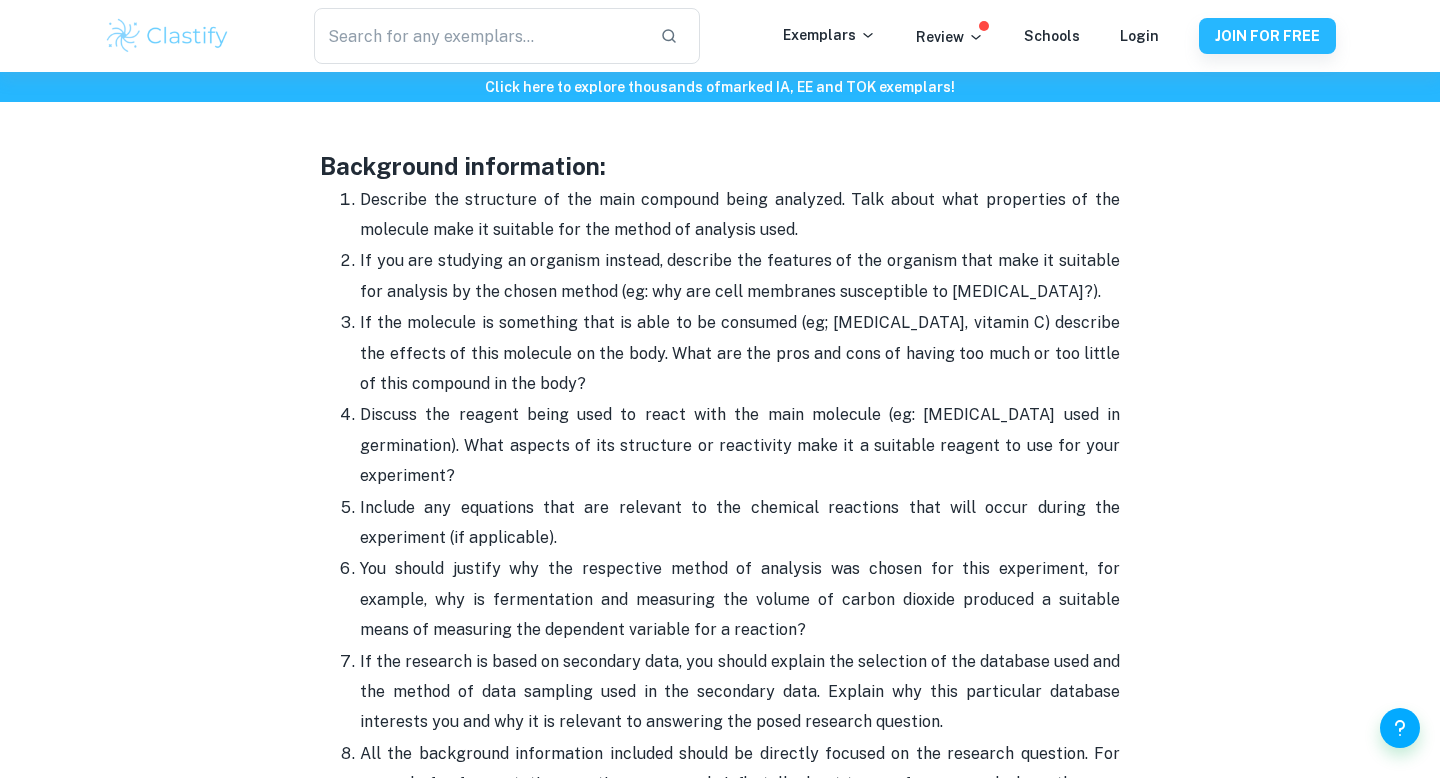 scroll, scrollTop: 2185, scrollLeft: 0, axis: vertical 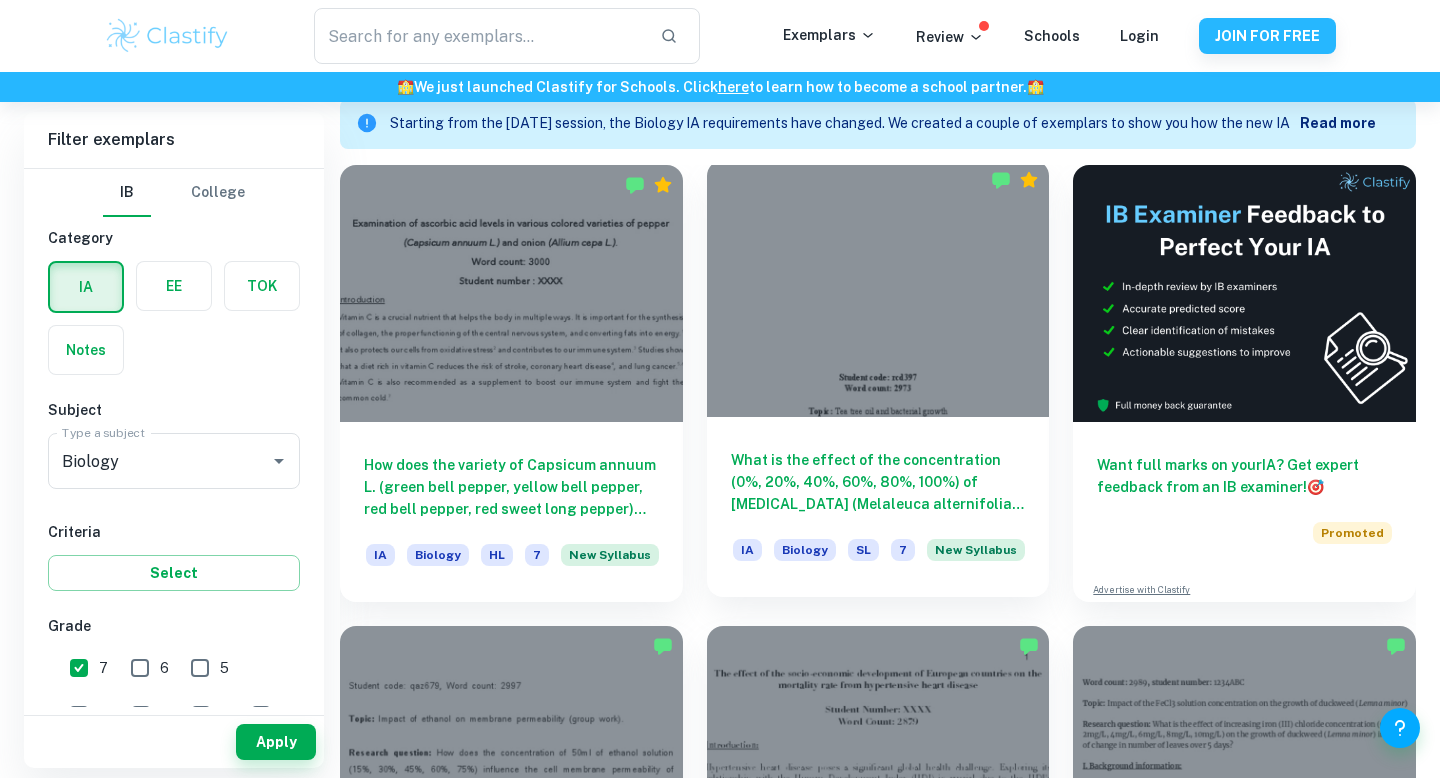 click at bounding box center (878, 288) 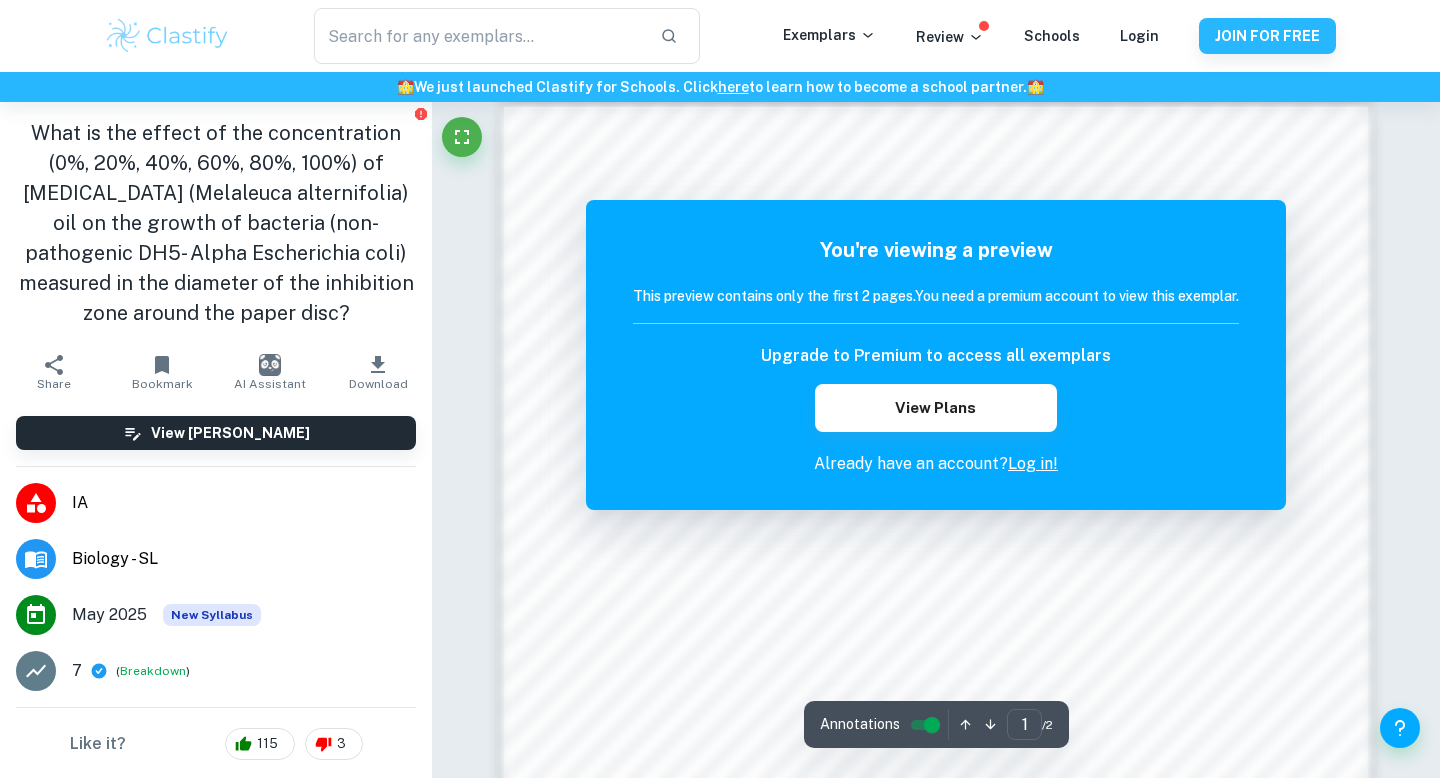 scroll, scrollTop: 1266, scrollLeft: 0, axis: vertical 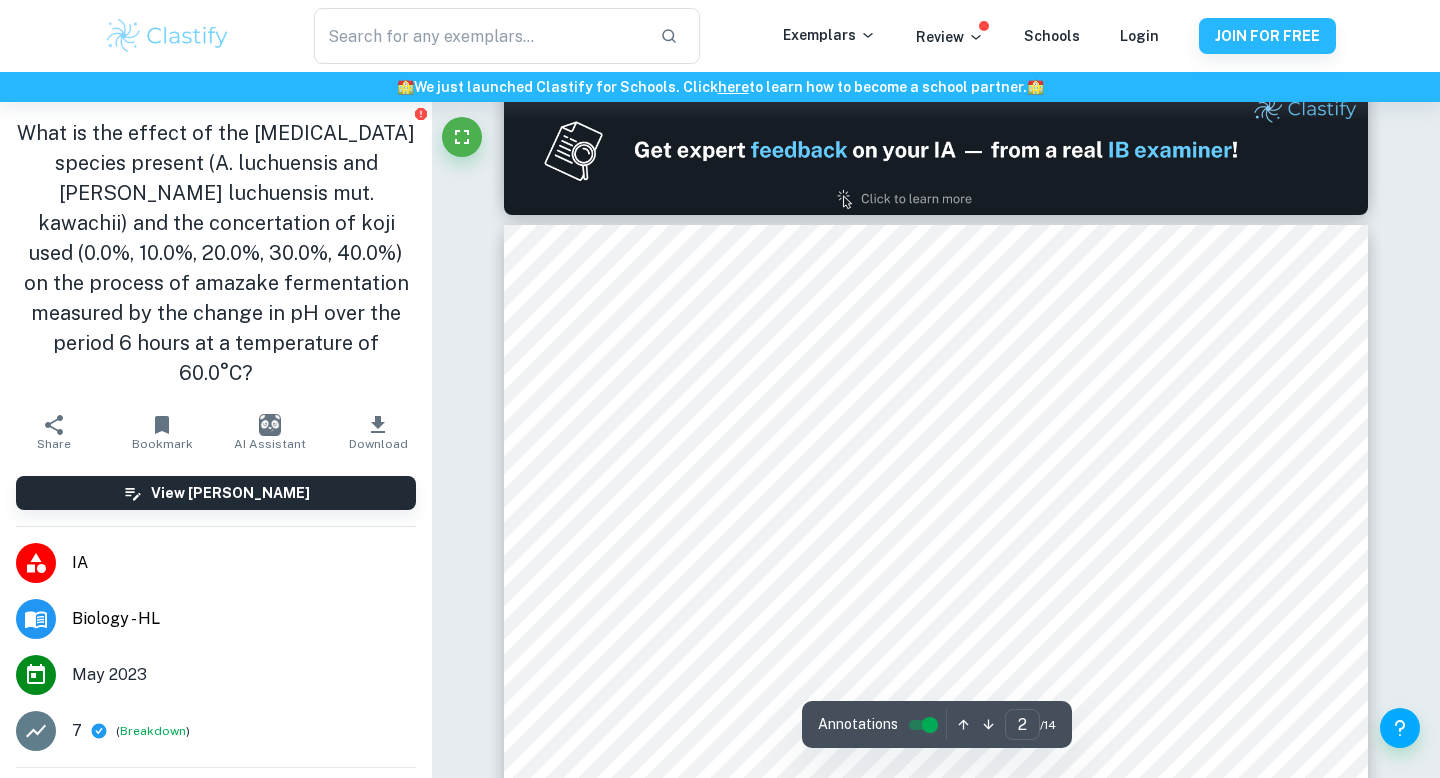 type on "1" 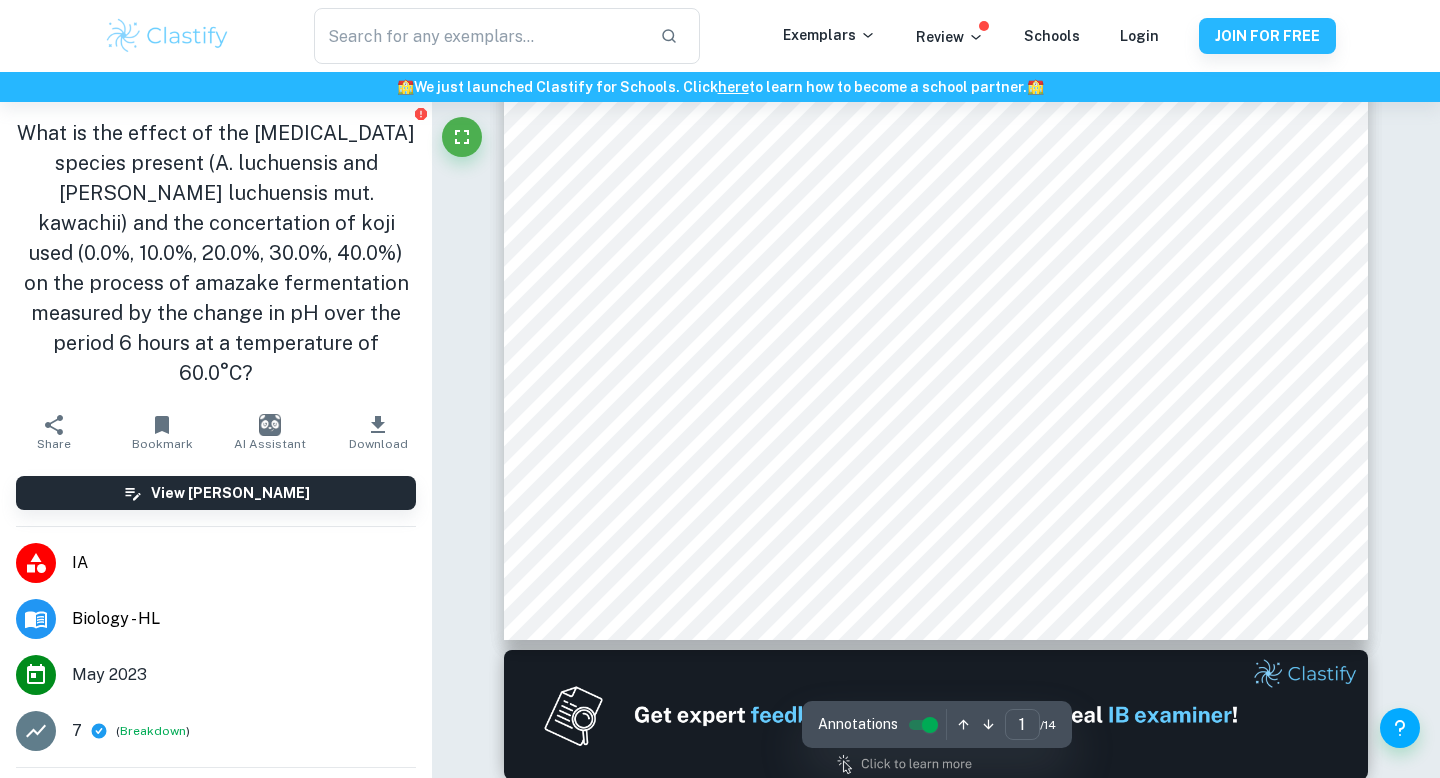 scroll, scrollTop: 0, scrollLeft: 0, axis: both 